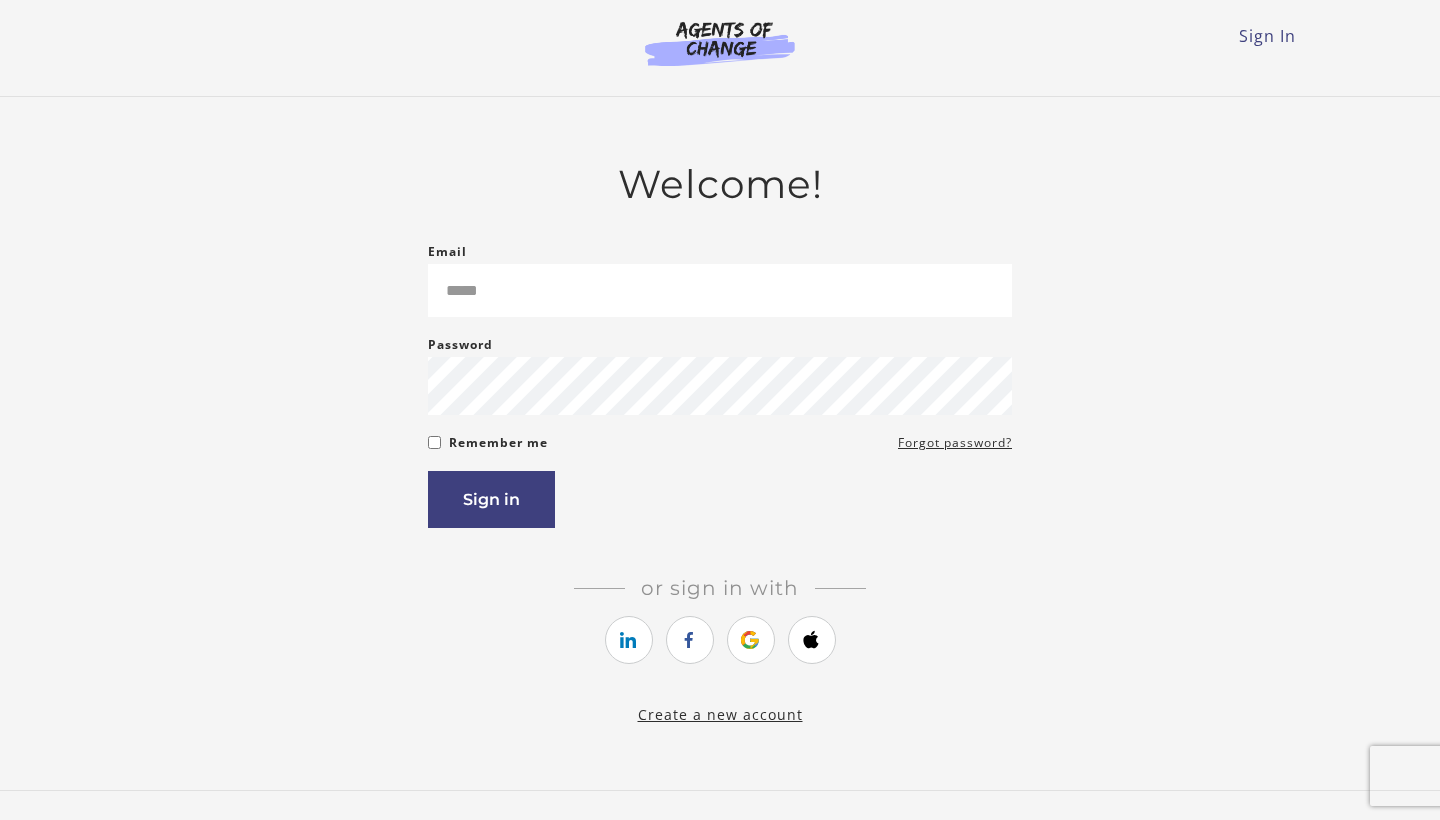 scroll, scrollTop: 0, scrollLeft: 0, axis: both 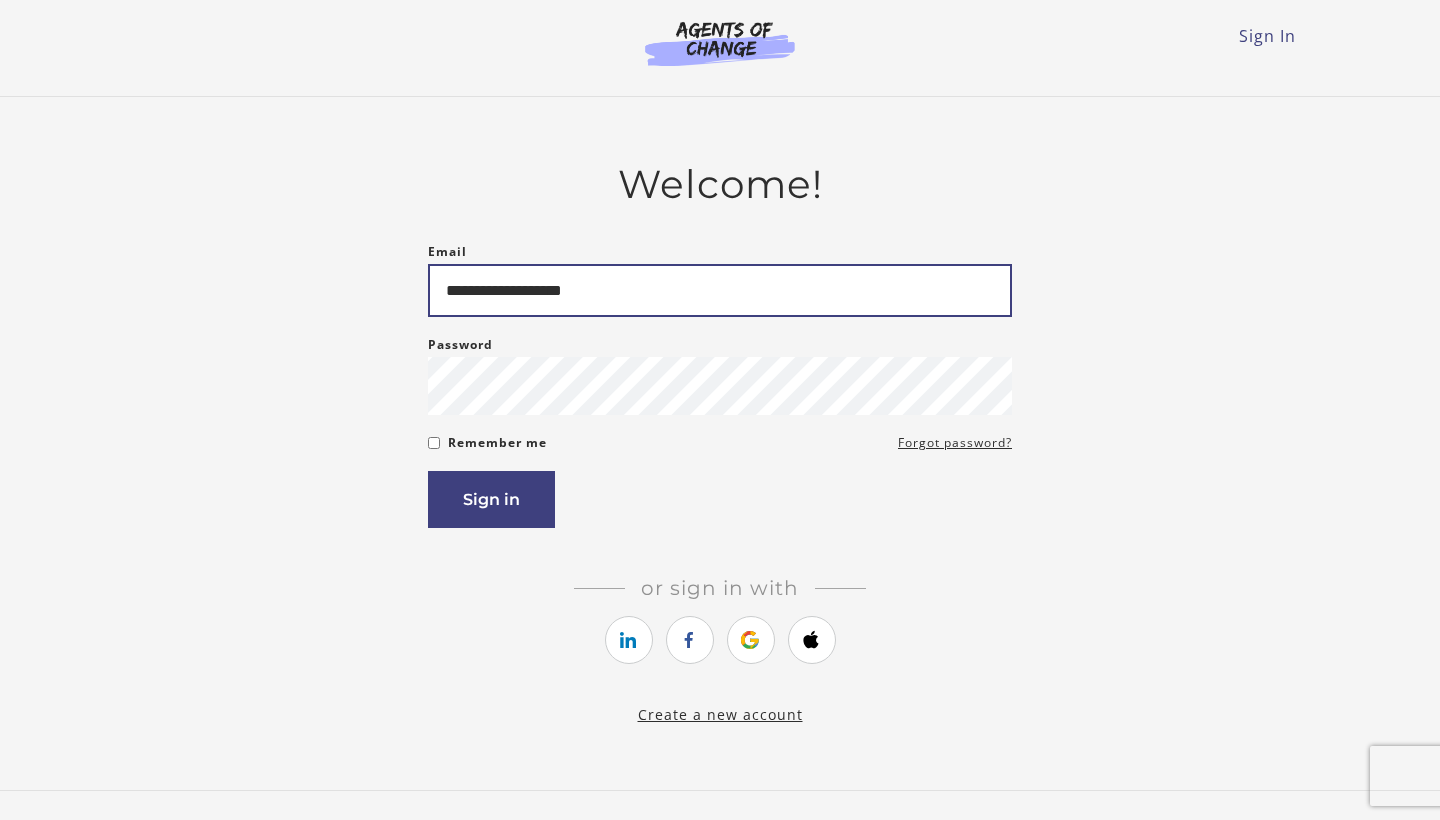 type on "**********" 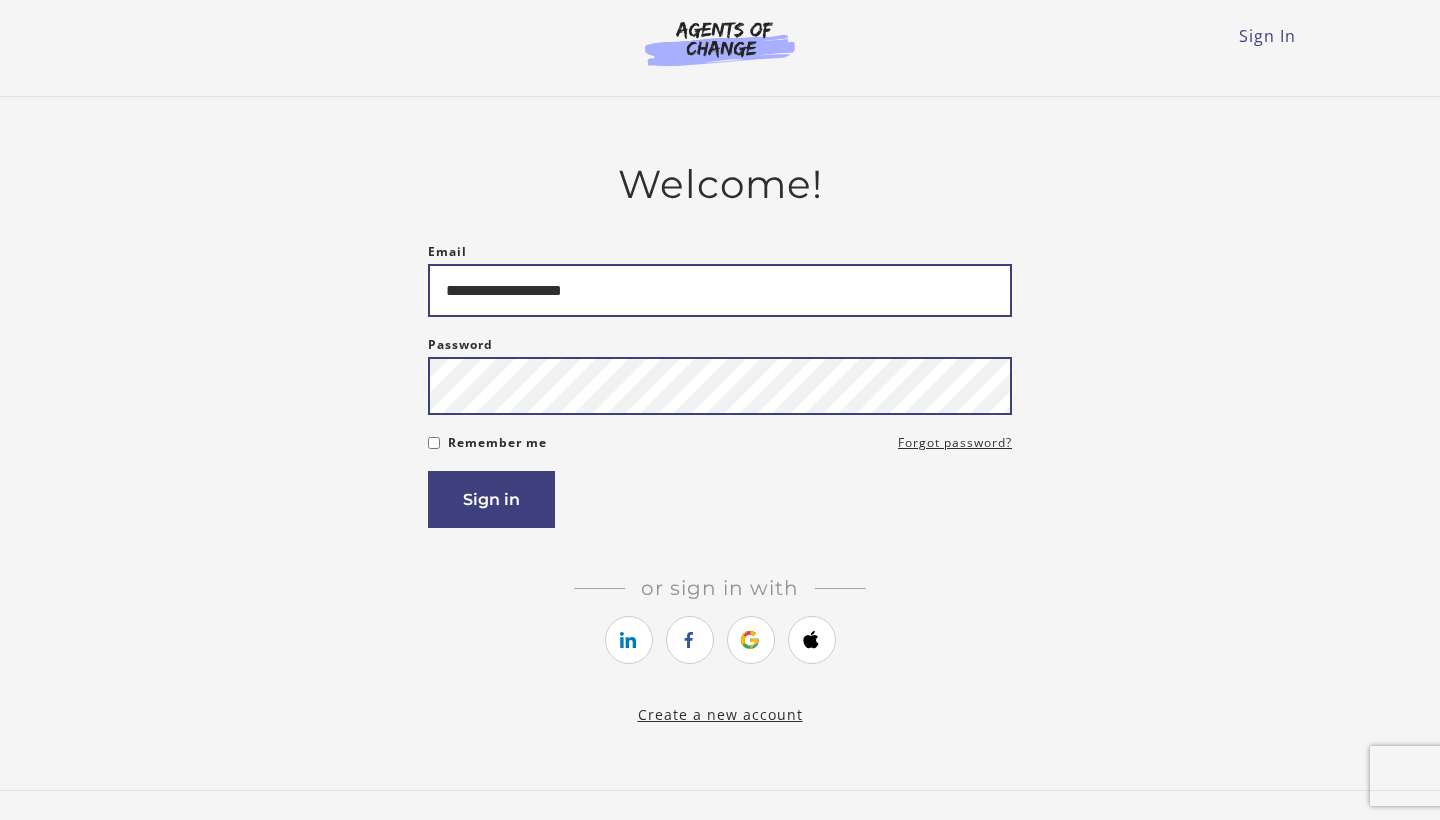 click on "Sign in" at bounding box center (491, 499) 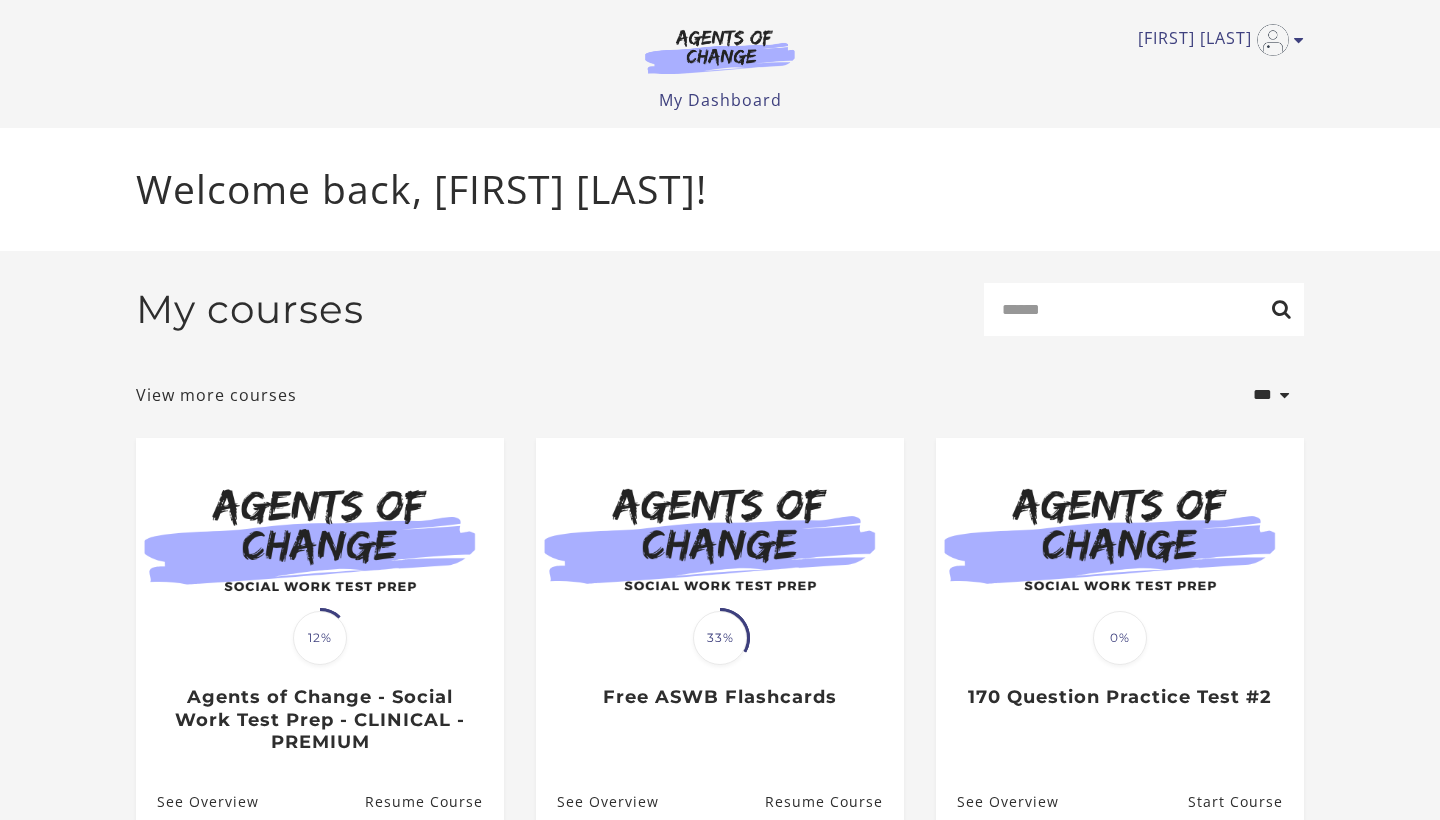 scroll, scrollTop: 0, scrollLeft: 0, axis: both 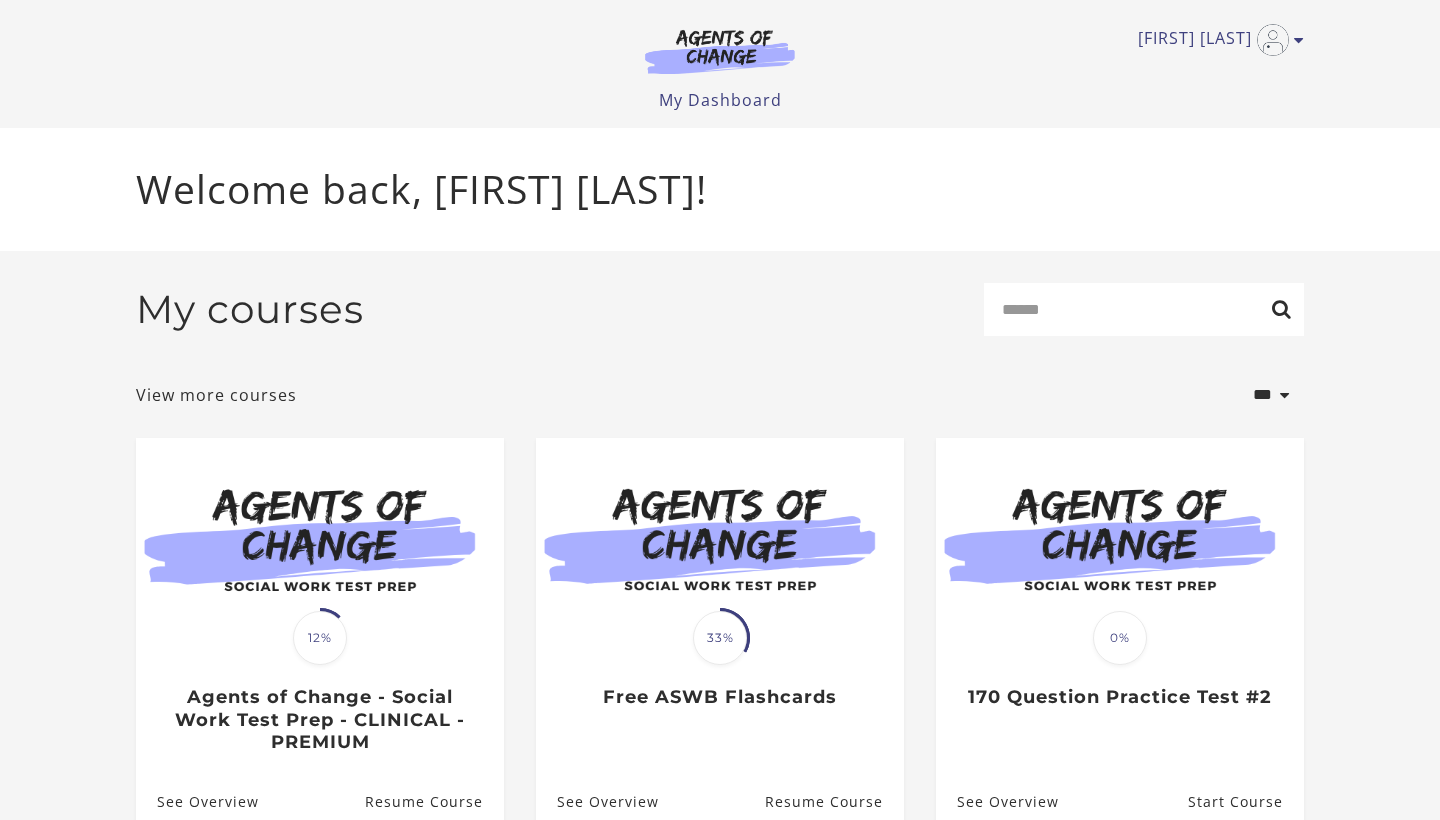 click on "Tasi faith T
My Account
Support
Sign Out
Toggle menu
Menu
My Dashboard
My Account
Support
Sign Out" at bounding box center [720, 64] 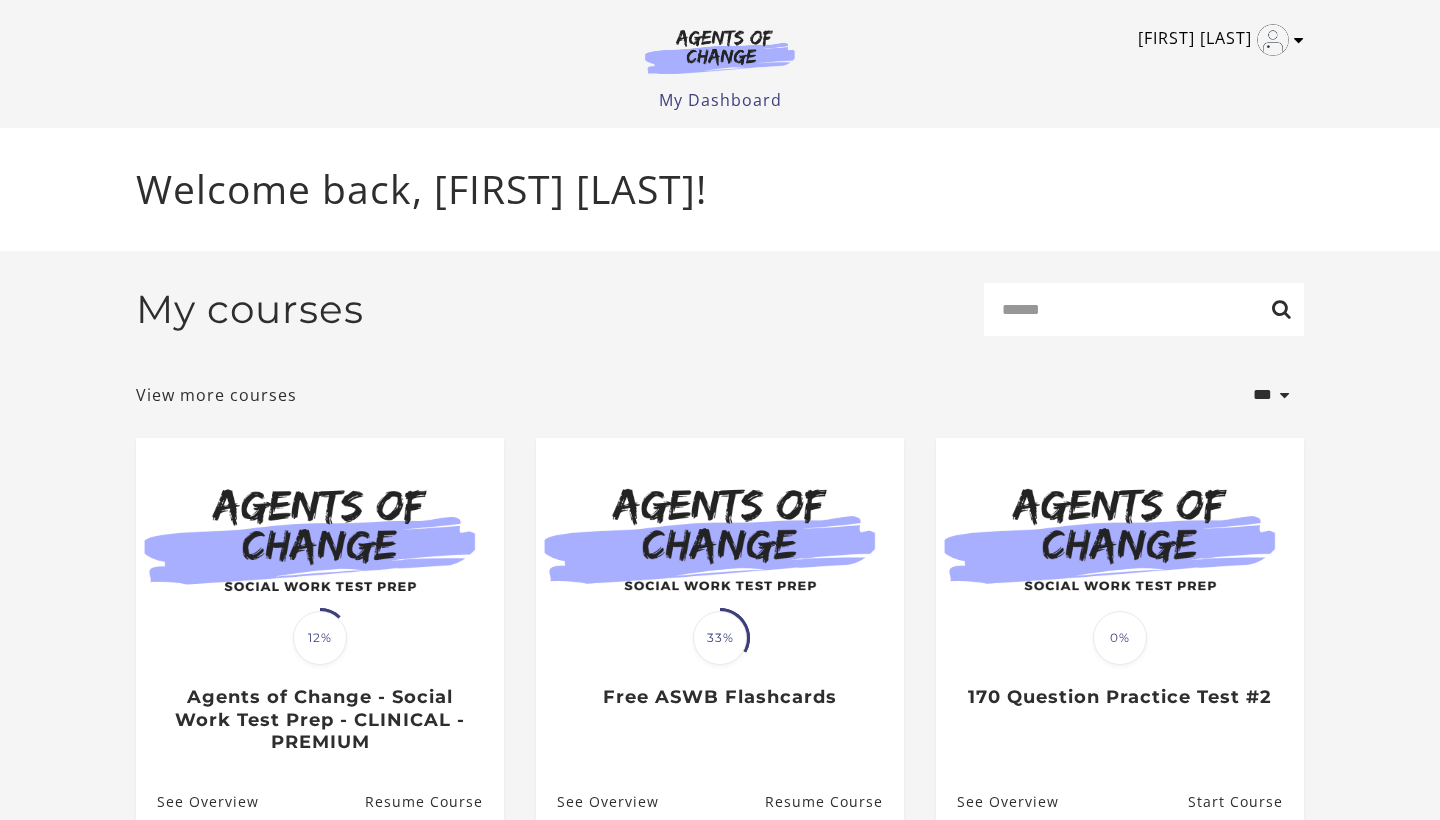 click at bounding box center [1299, 40] 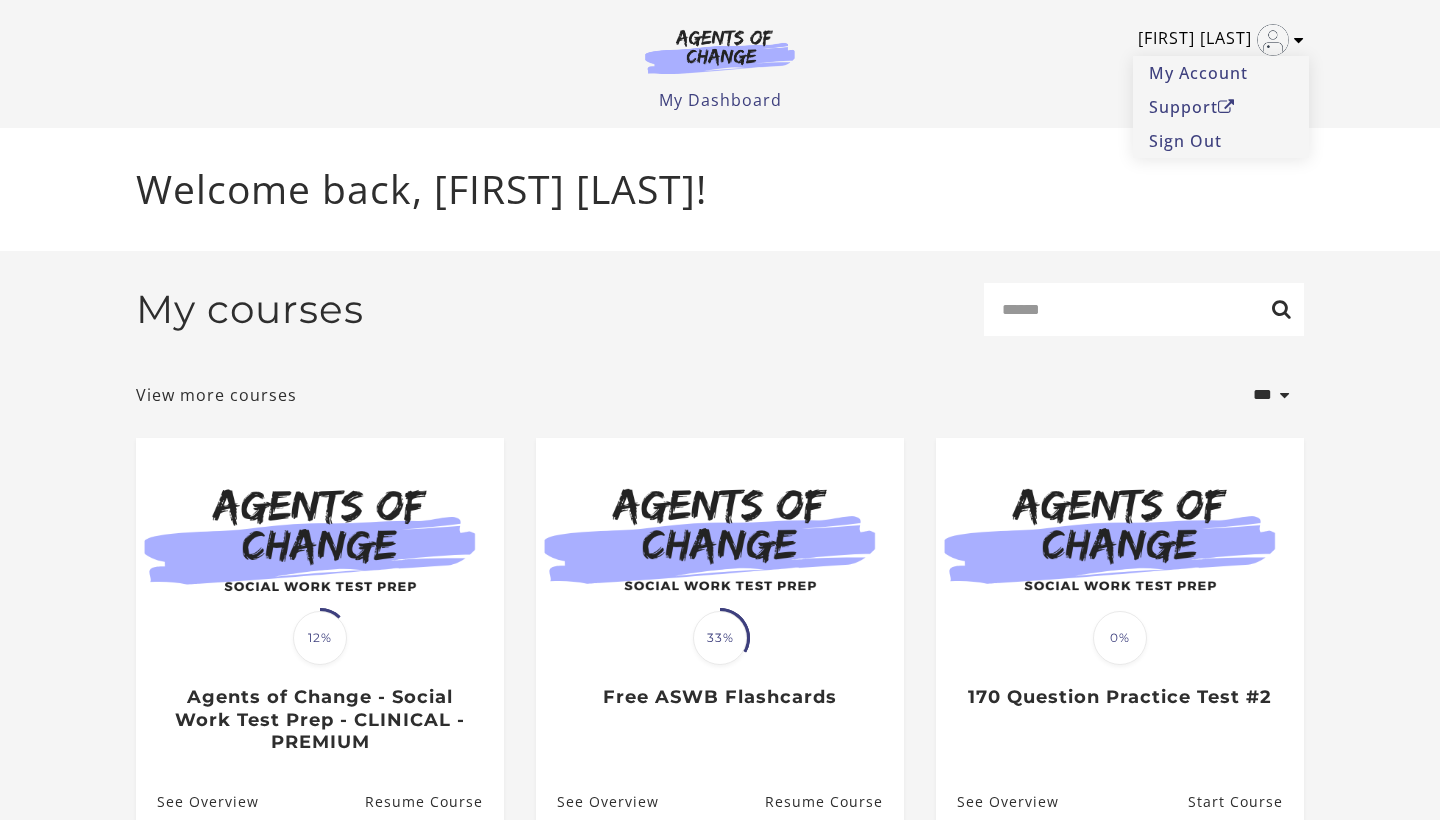 click at bounding box center [1299, 40] 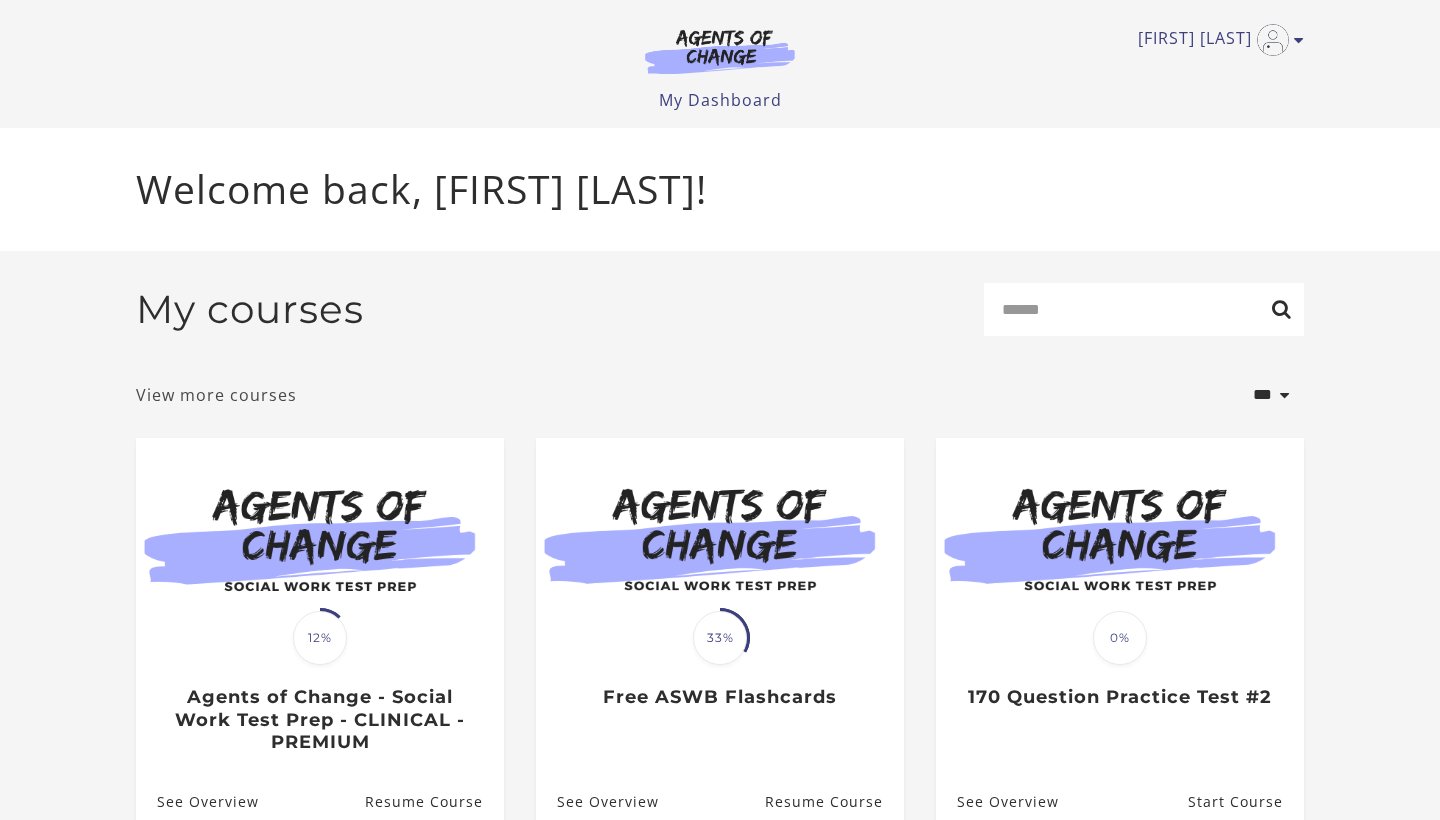 click on "View more courses" at bounding box center (216, 395) 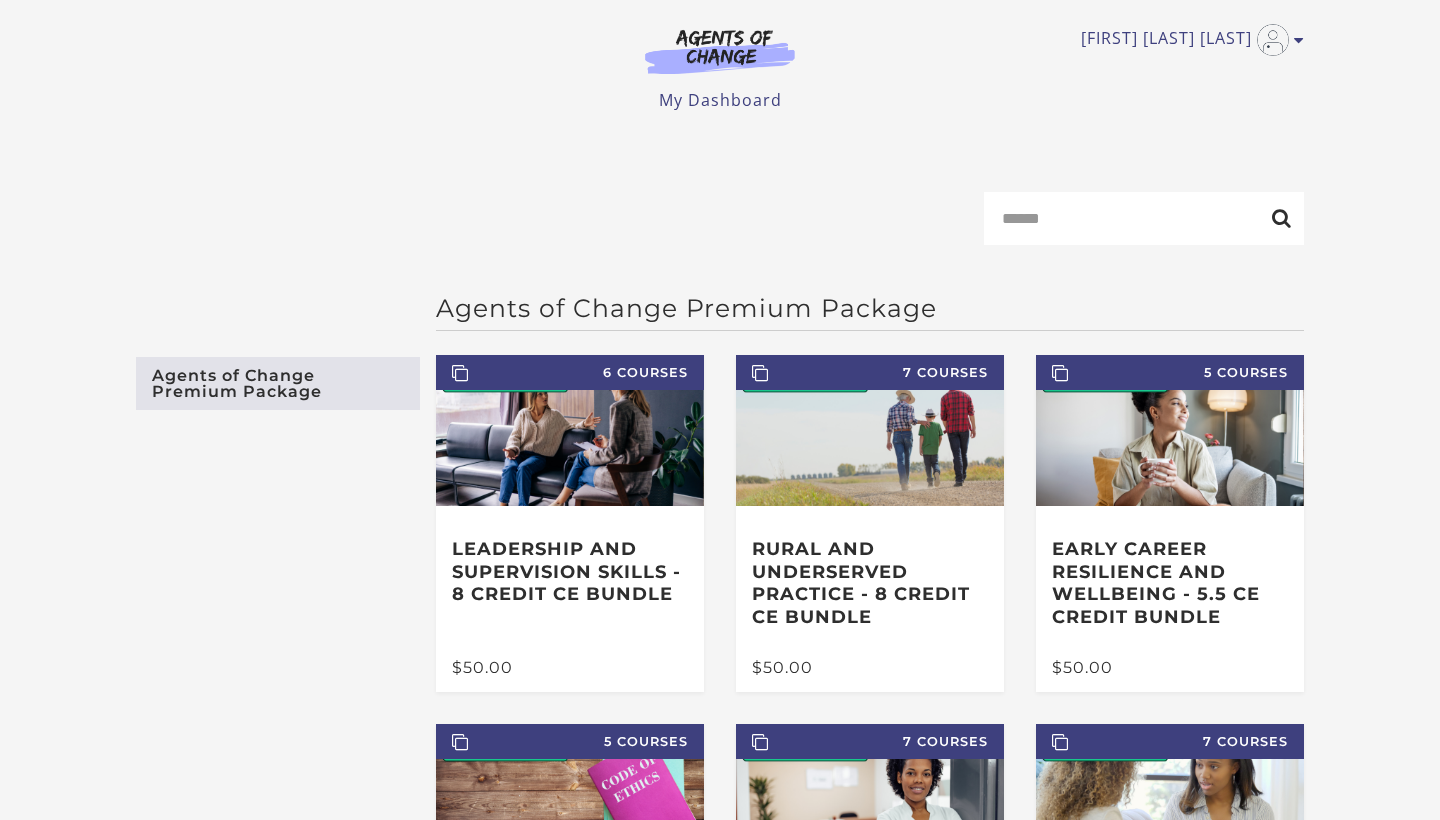scroll, scrollTop: 0, scrollLeft: 0, axis: both 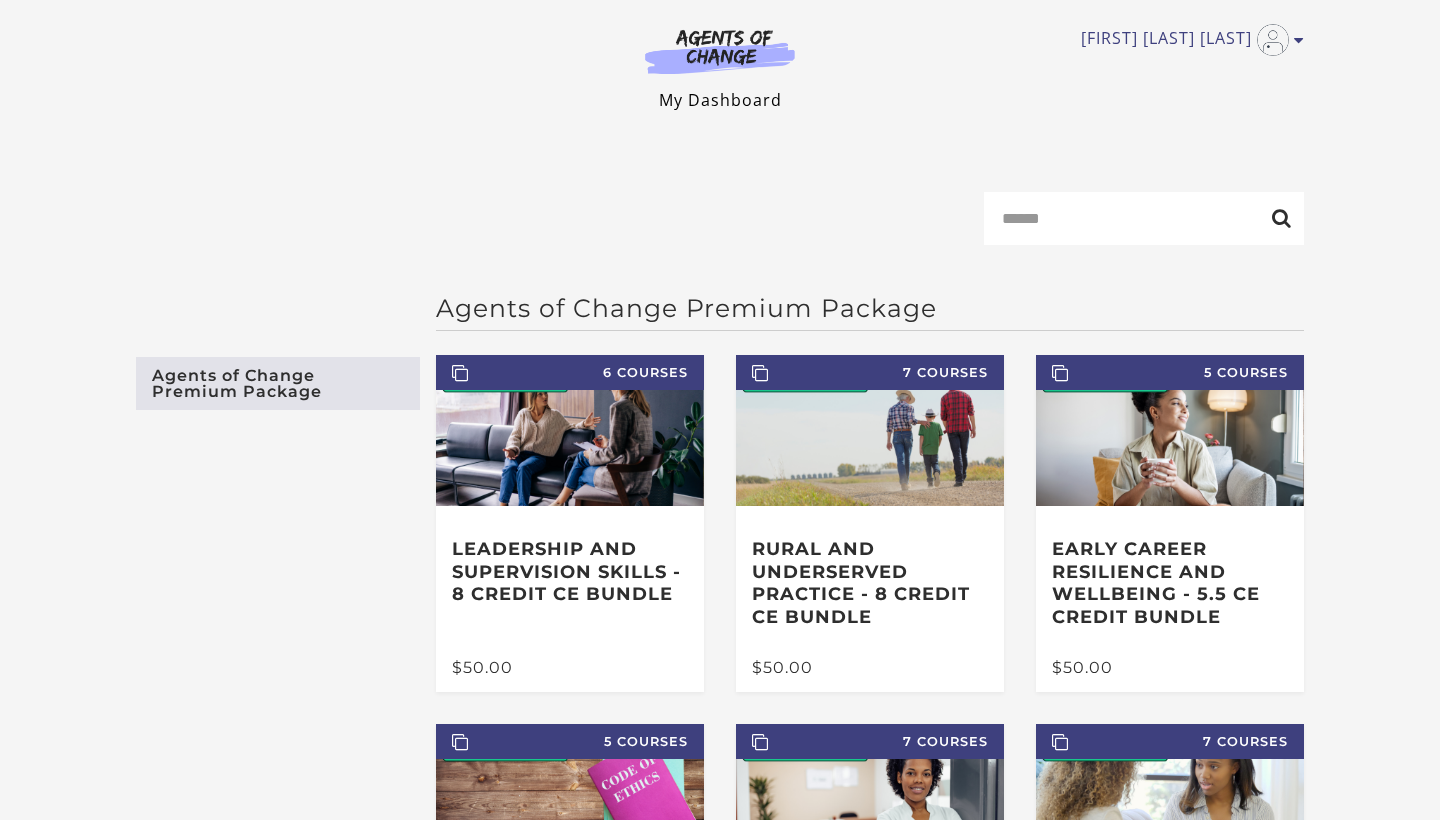 click on "My Dashboard" at bounding box center [720, 100] 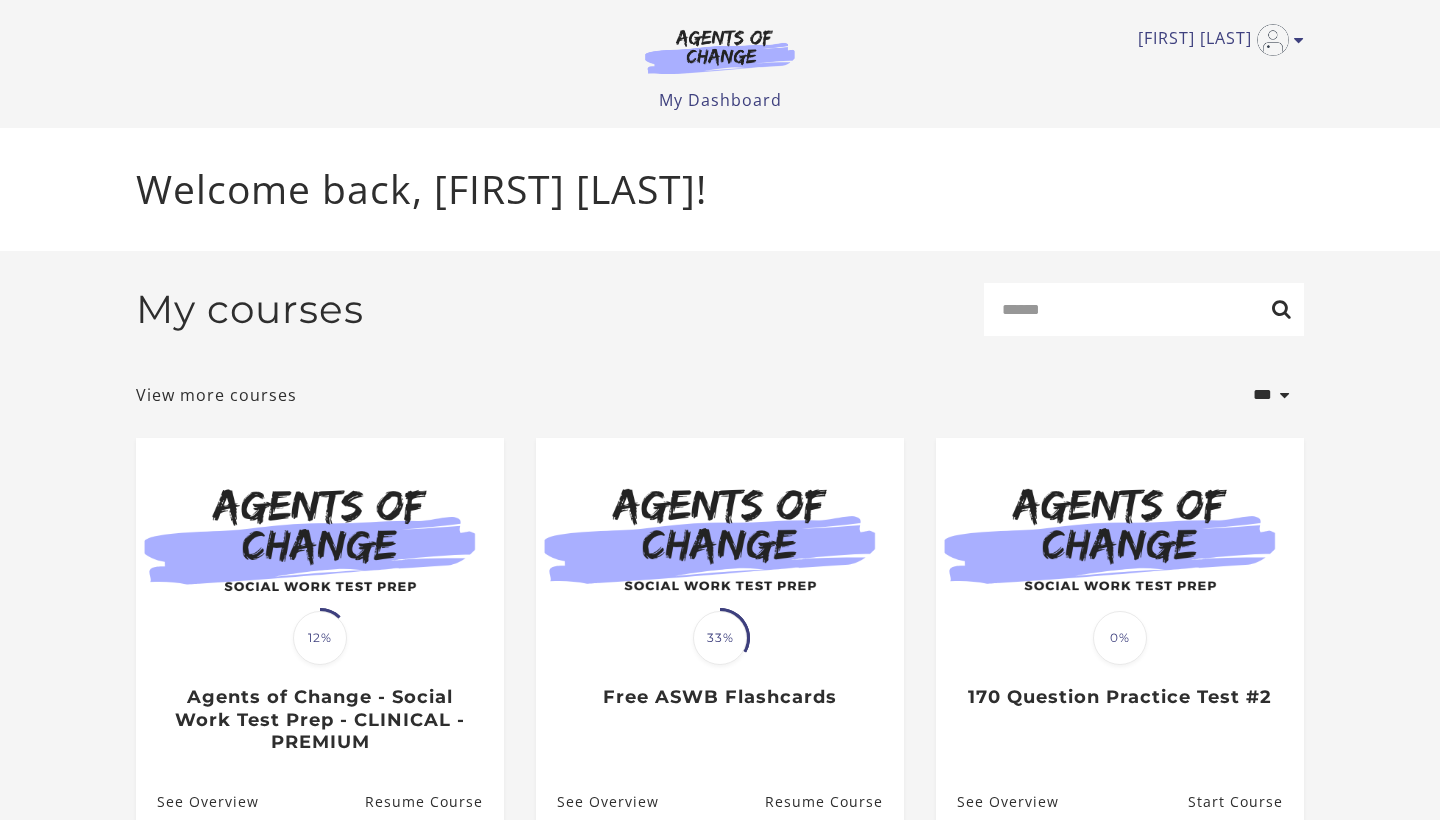 scroll, scrollTop: 0, scrollLeft: 0, axis: both 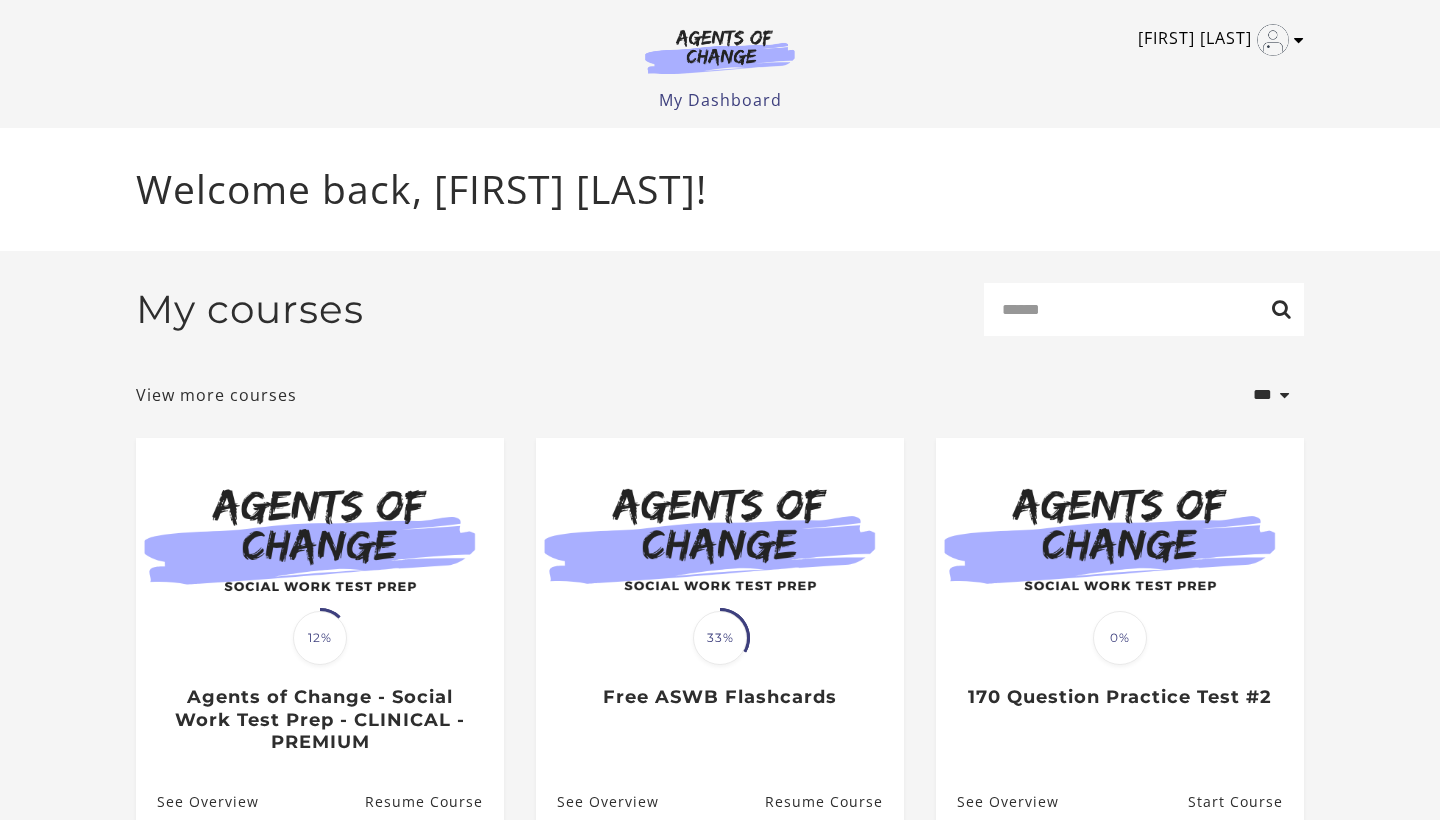 click on "[FIRST] [LAST]" at bounding box center [1216, 40] 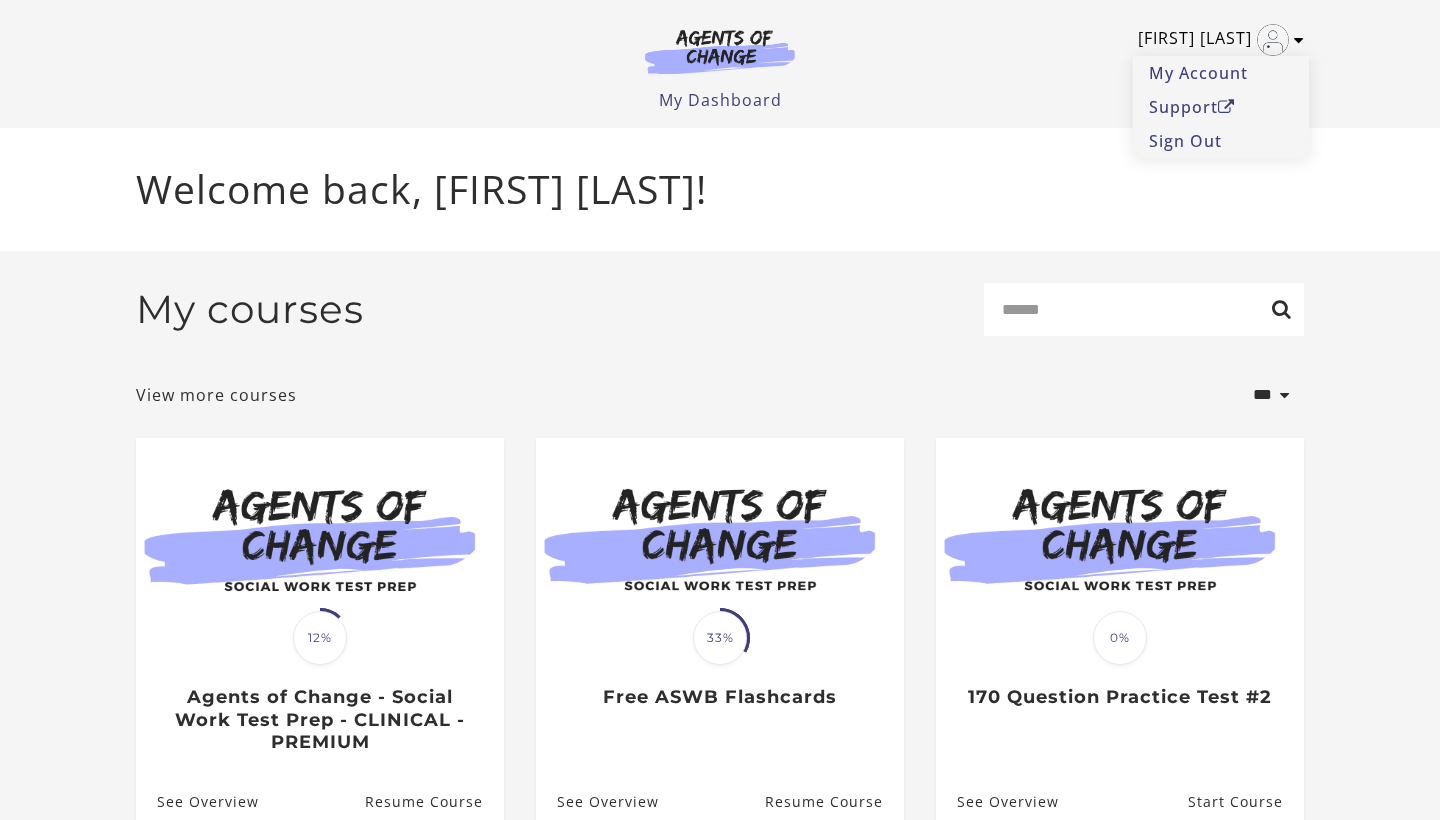 click on "[FIRST] [LAST]" at bounding box center [1216, 40] 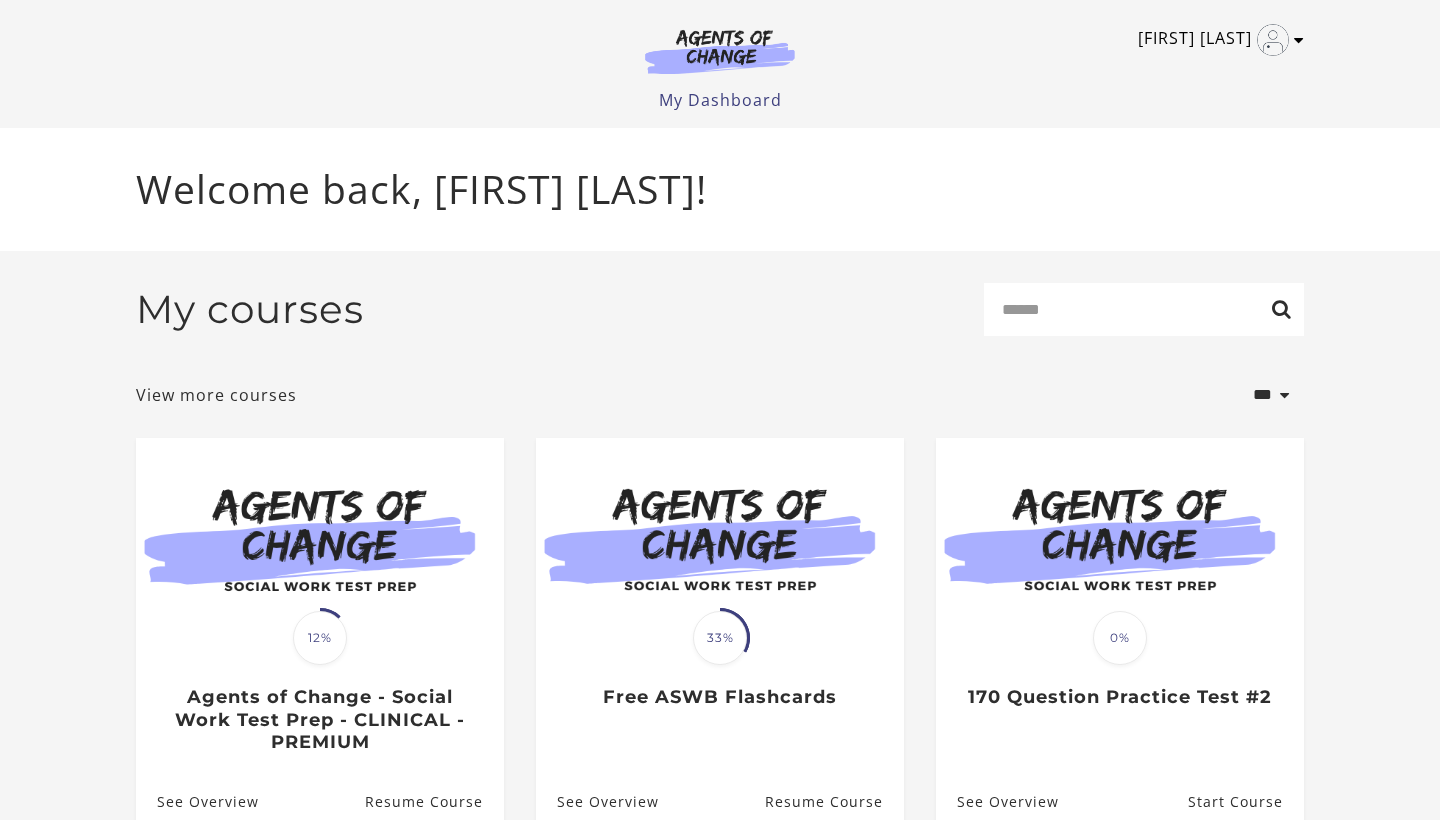click on "[FIRST] [LAST] [LAST]" at bounding box center [1216, 40] 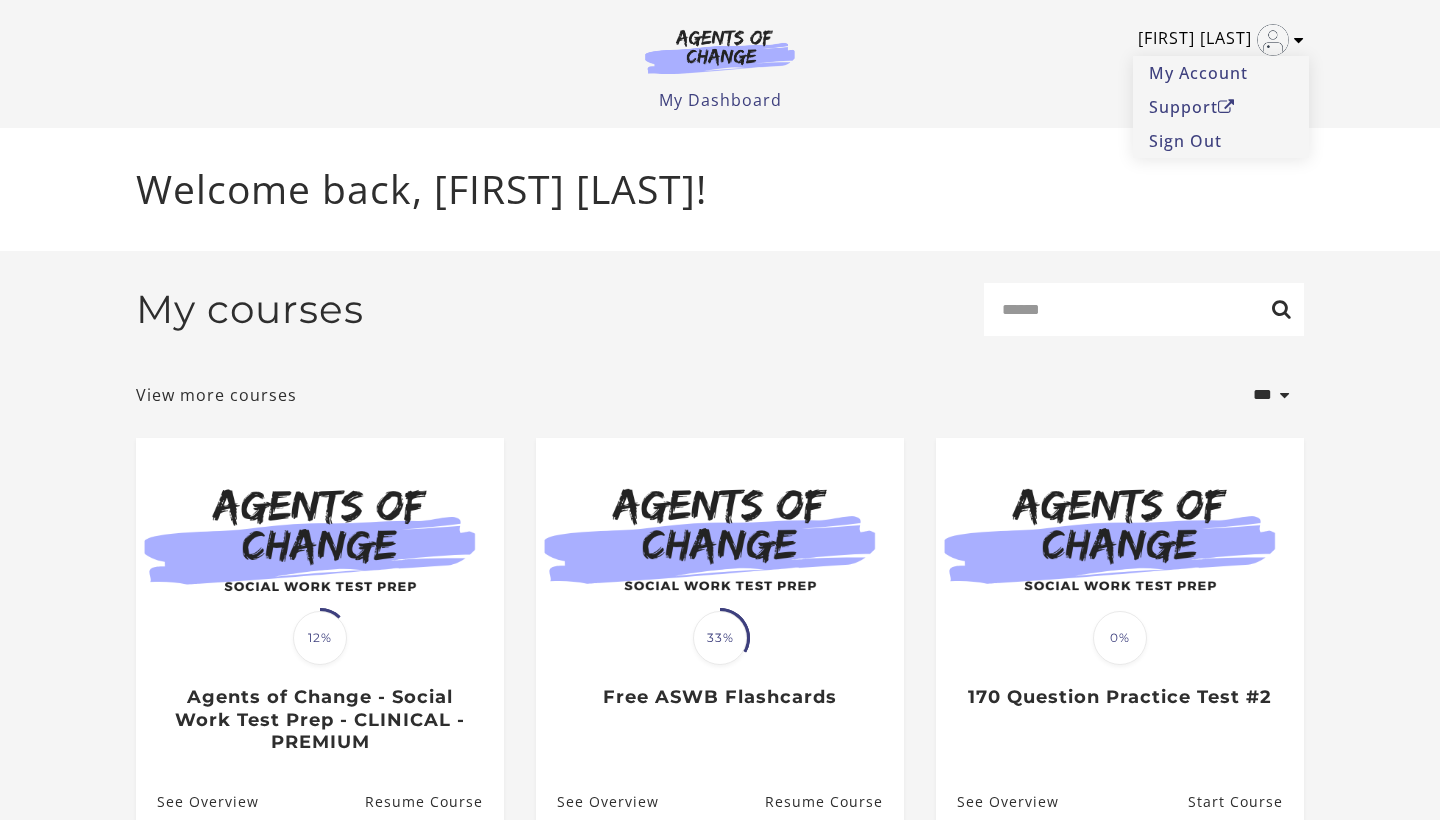 click on "[FIRST] [LAST] [LAST]" at bounding box center [1216, 40] 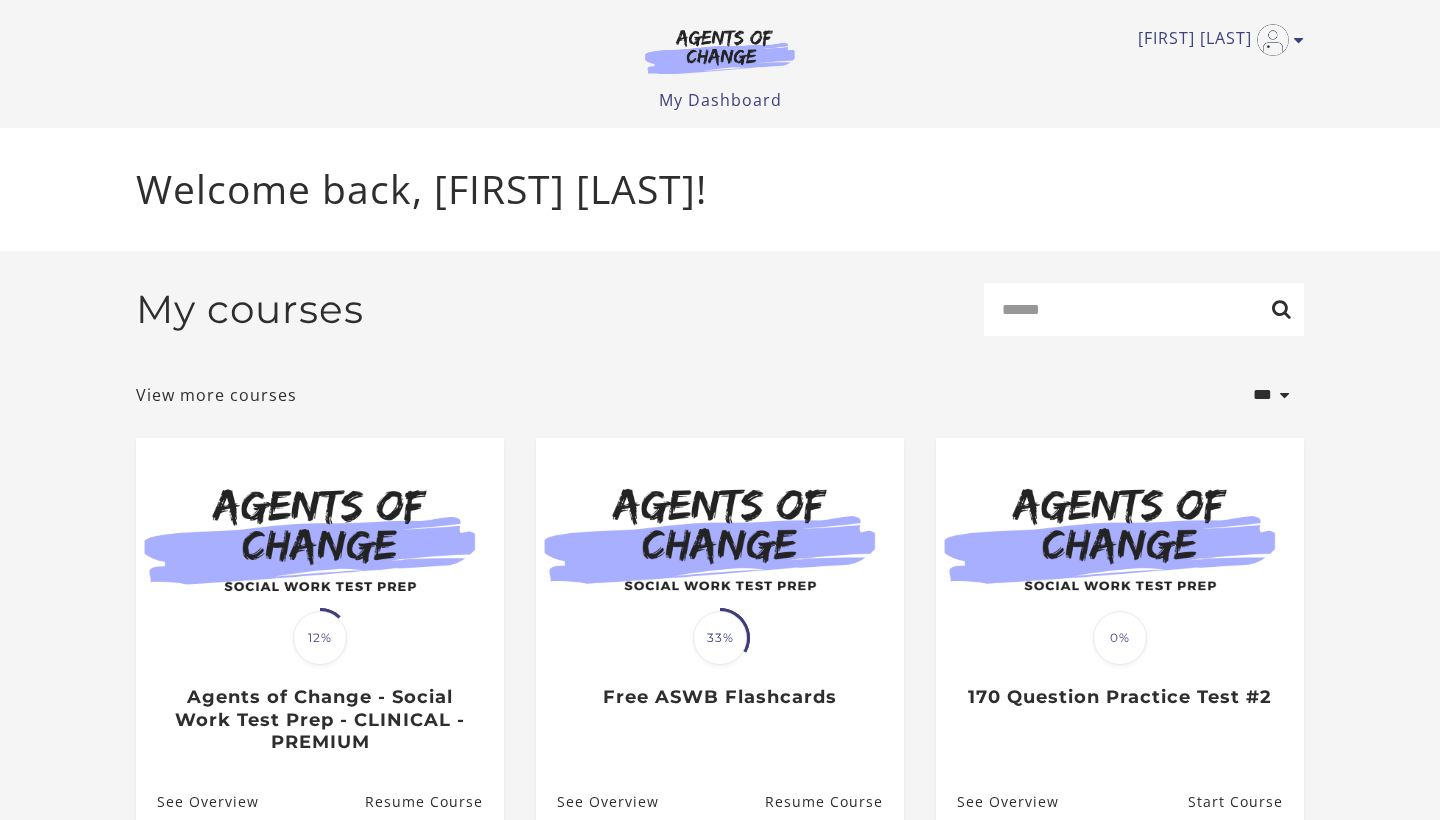 click on "My courses
Search" at bounding box center (720, 317) 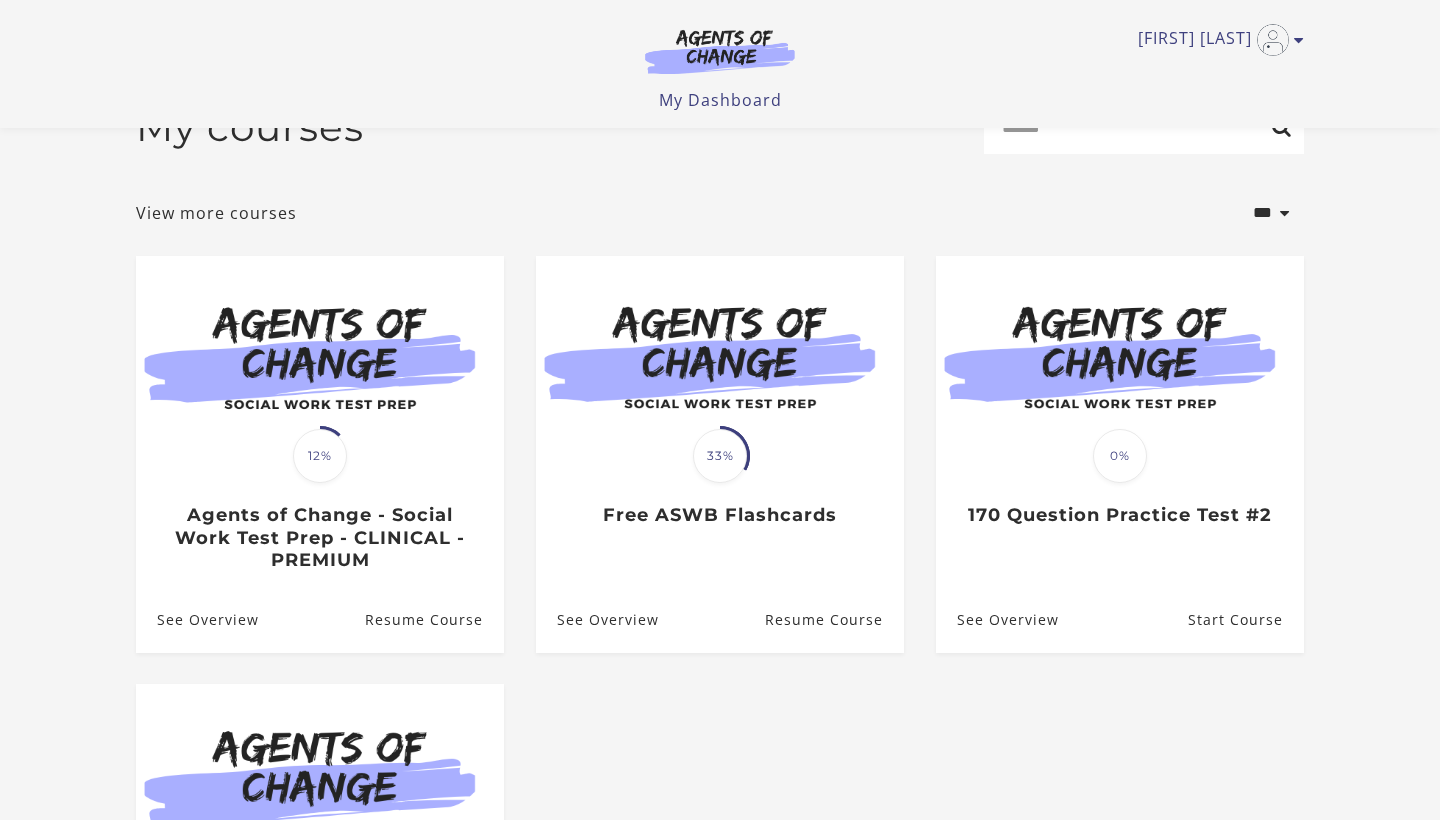 scroll, scrollTop: 39, scrollLeft: 0, axis: vertical 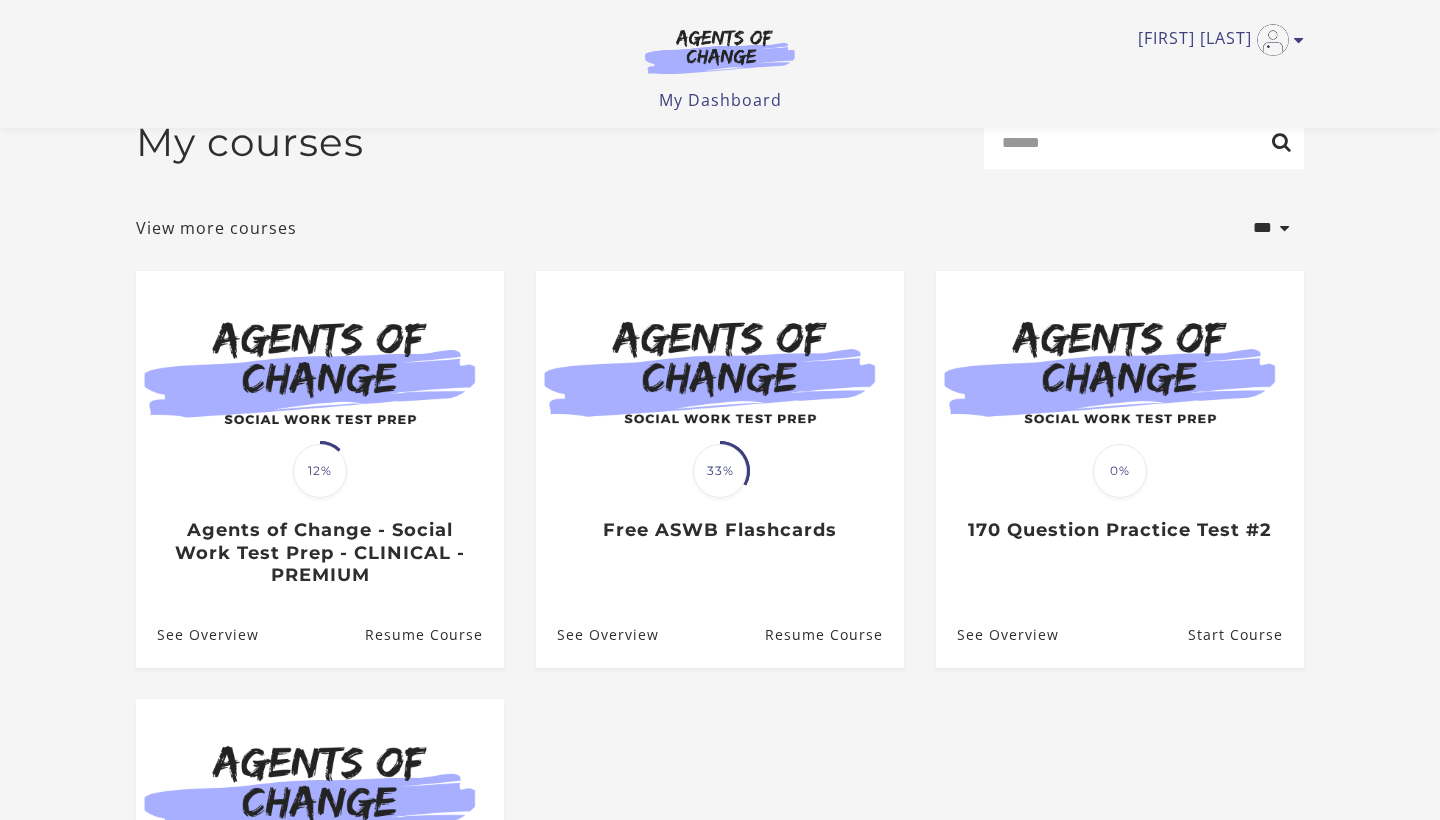 click on "My courses" at bounding box center [250, 142] 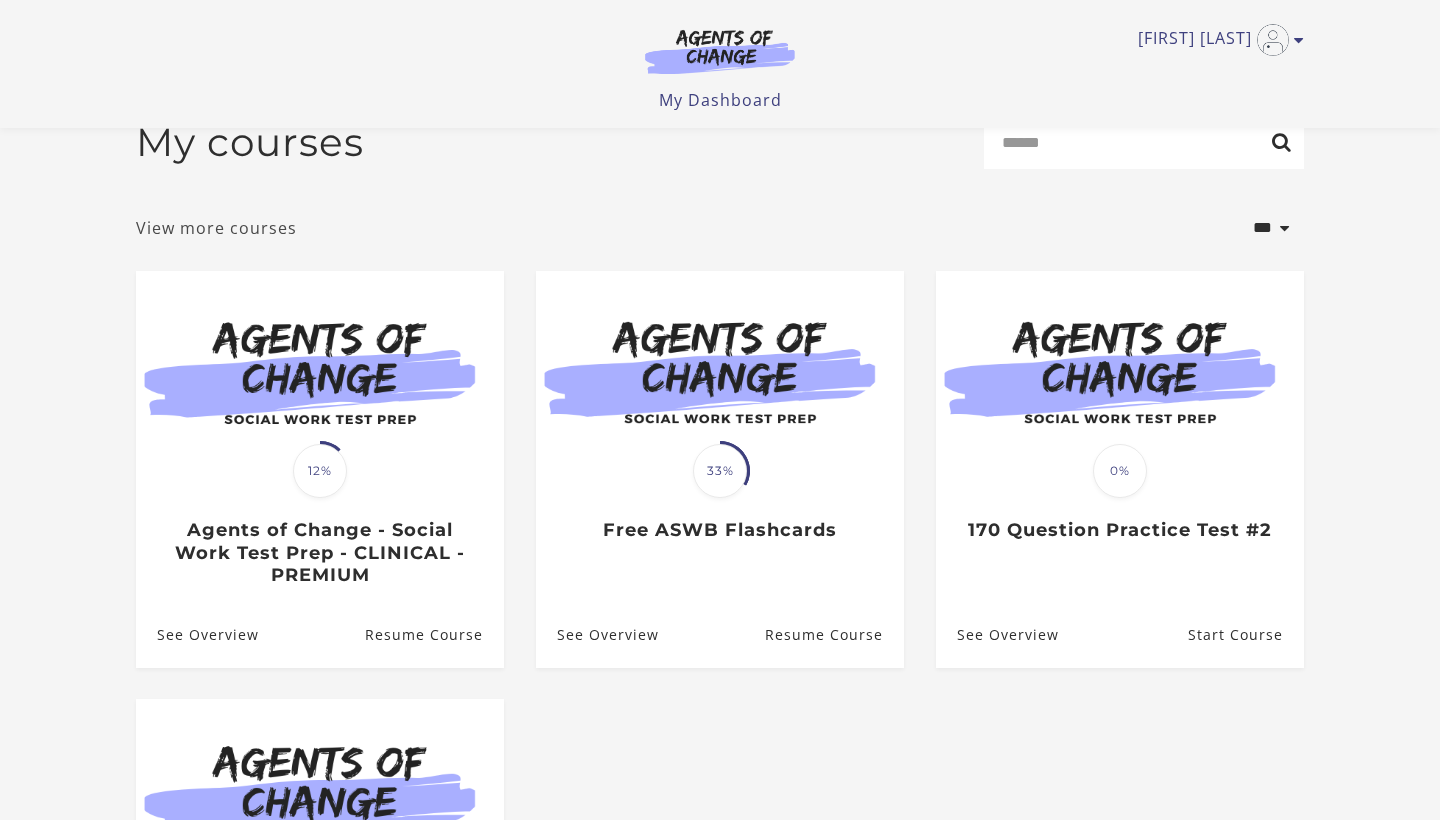 click on "View more courses" at bounding box center (216, 228) 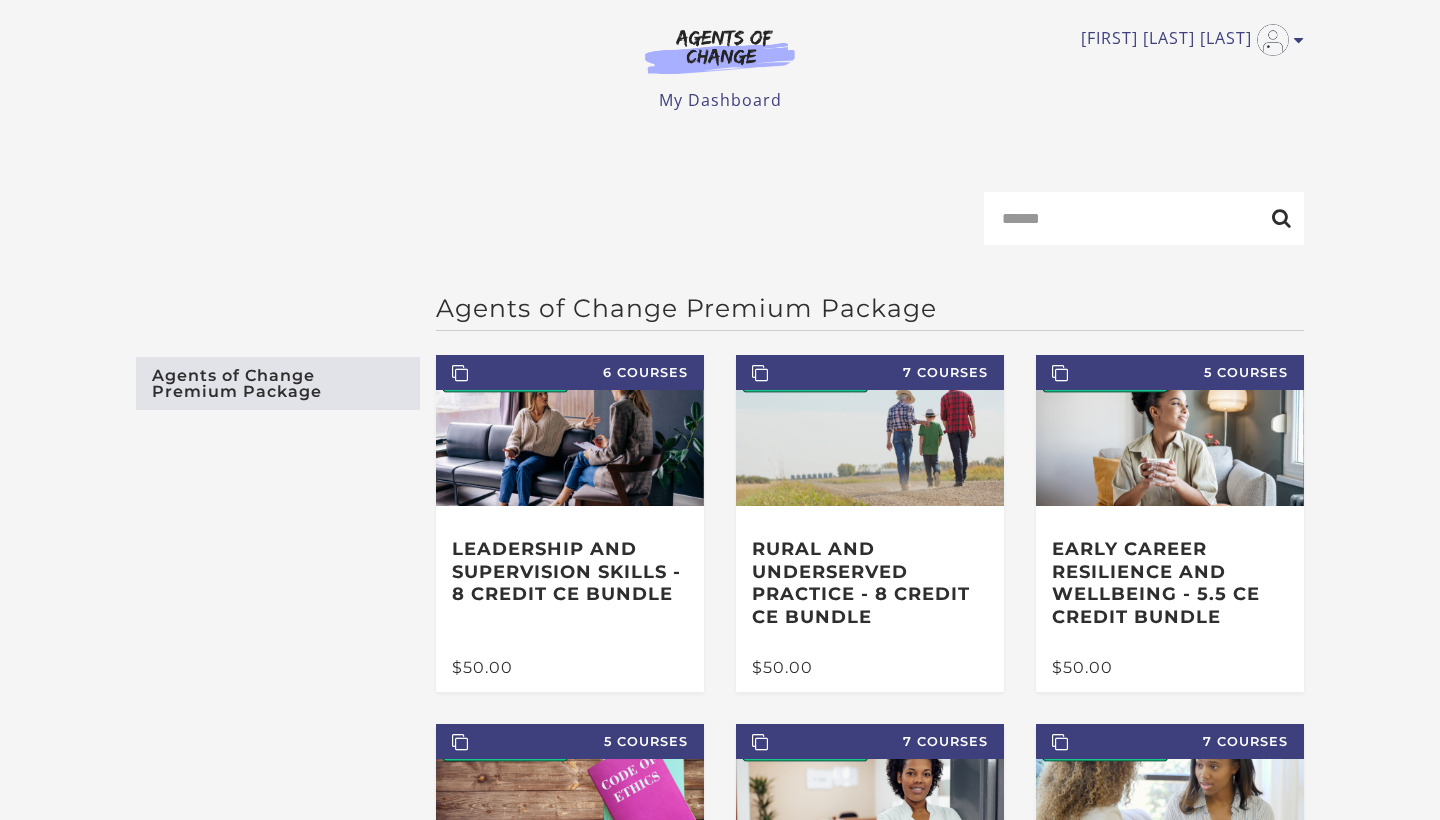 scroll, scrollTop: 0, scrollLeft: 0, axis: both 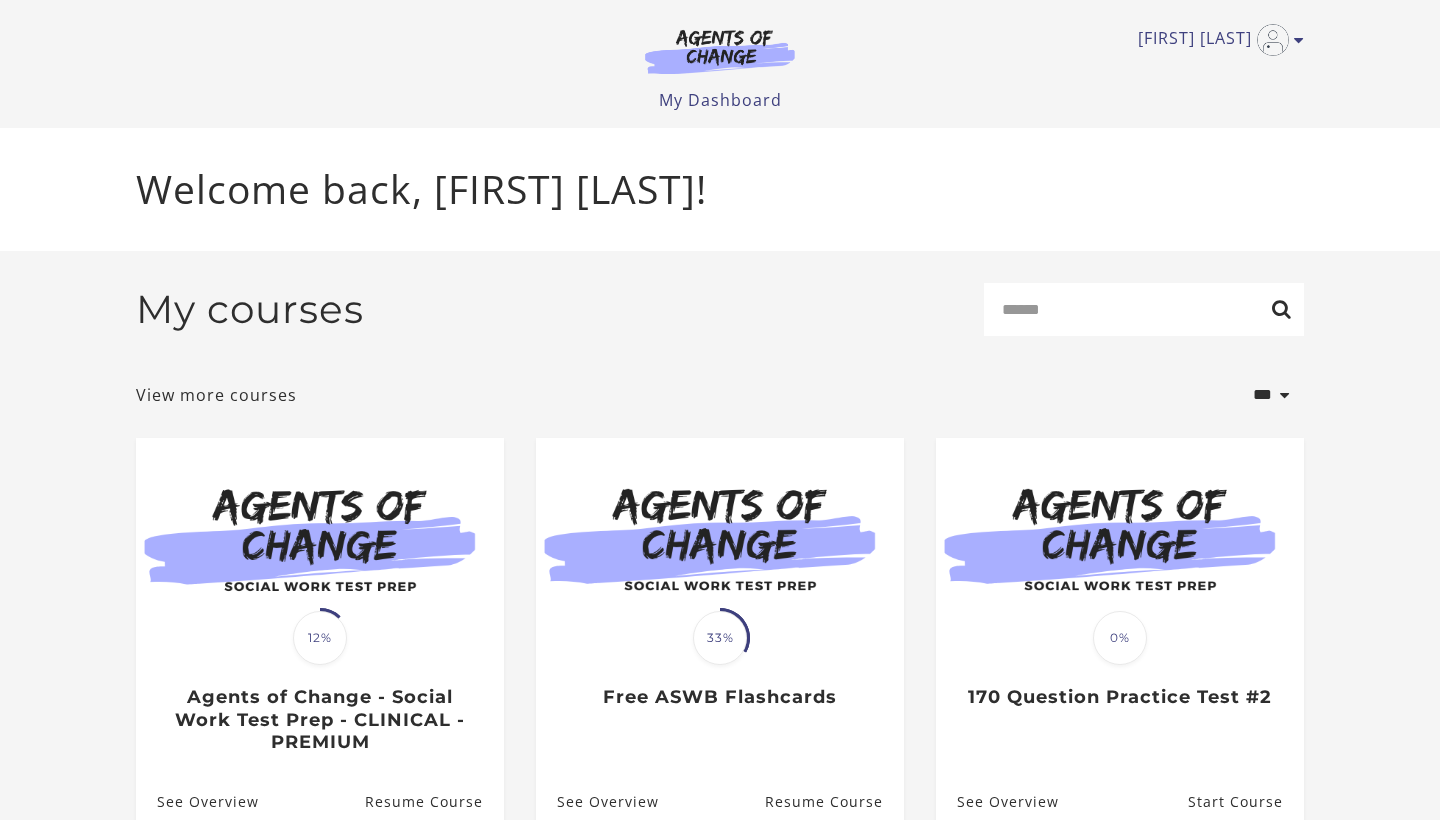 click on "Welcome back, Tasi faith T!" at bounding box center (720, 189) 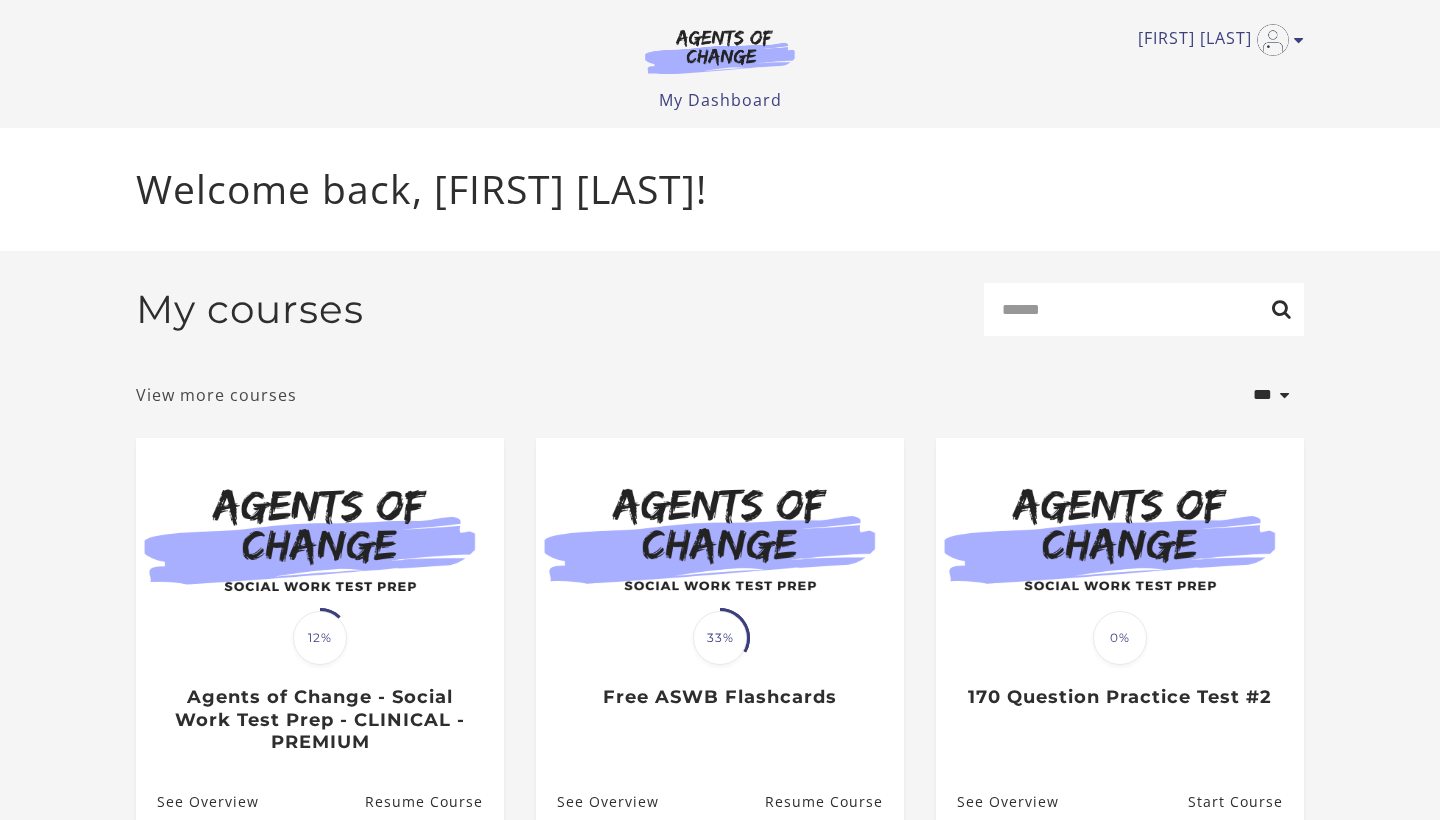 click on "View more courses" at bounding box center (216, 395) 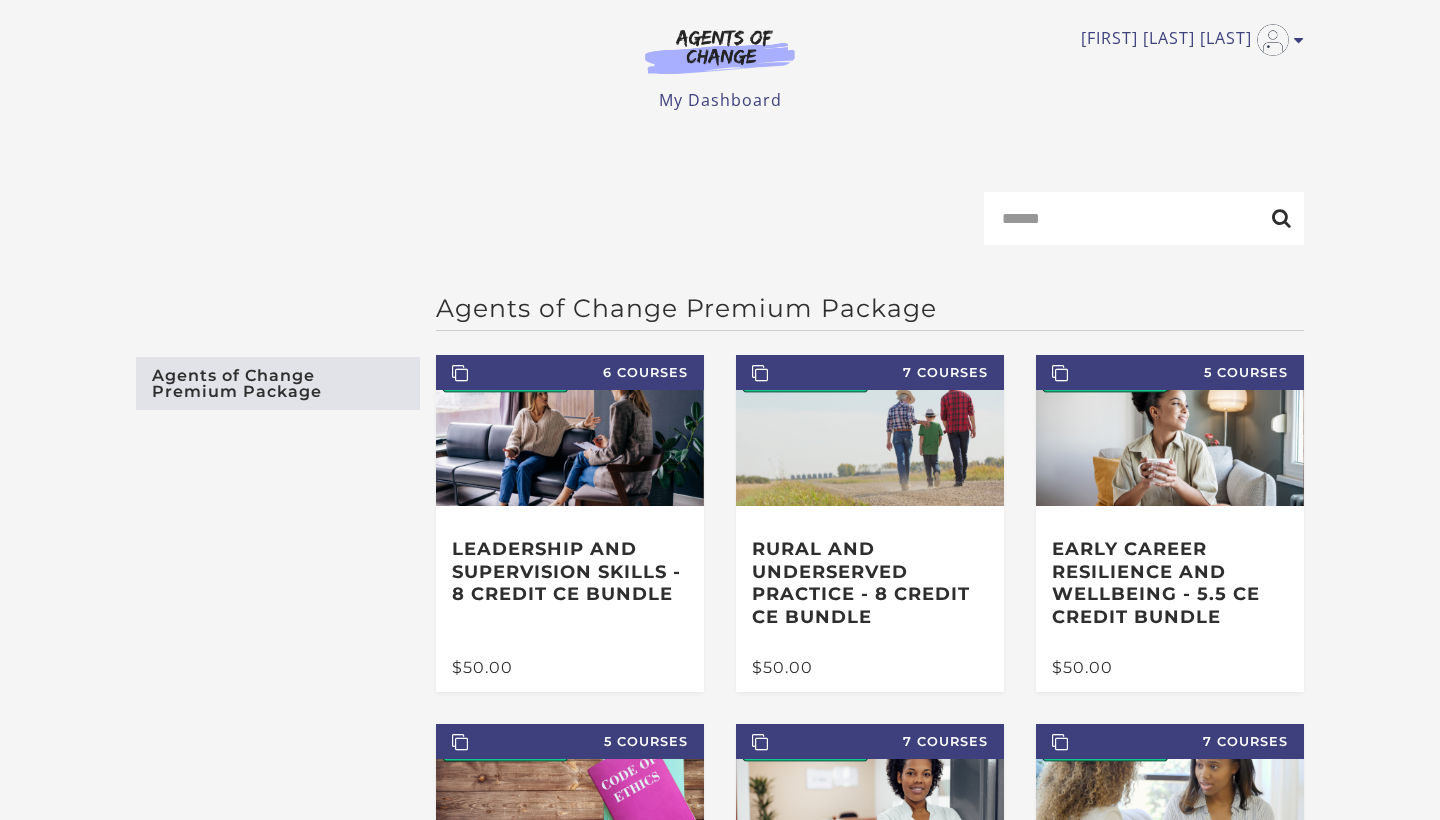 scroll, scrollTop: 0, scrollLeft: 0, axis: both 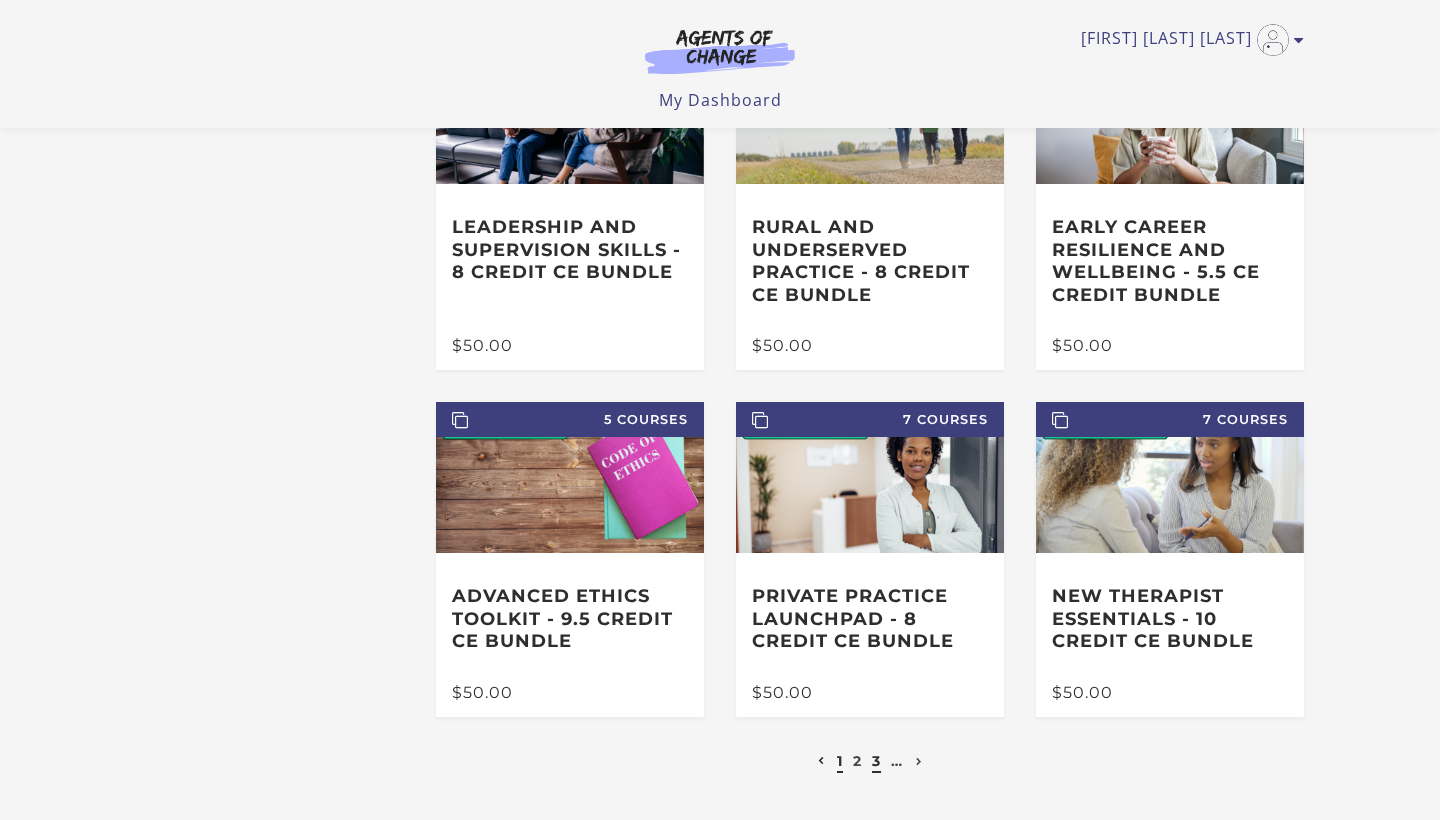 click on "3" at bounding box center (876, 761) 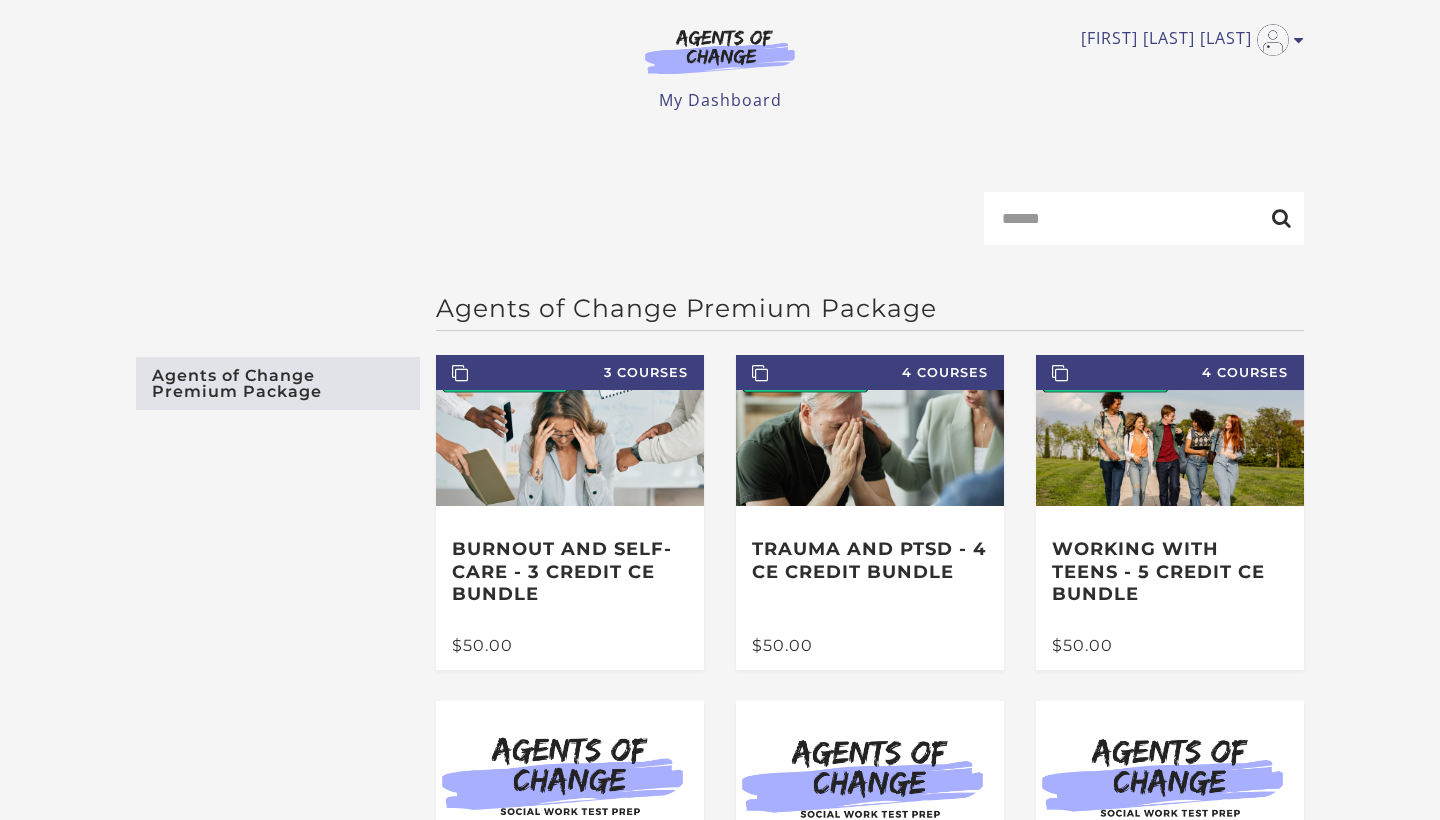 scroll, scrollTop: 0, scrollLeft: 0, axis: both 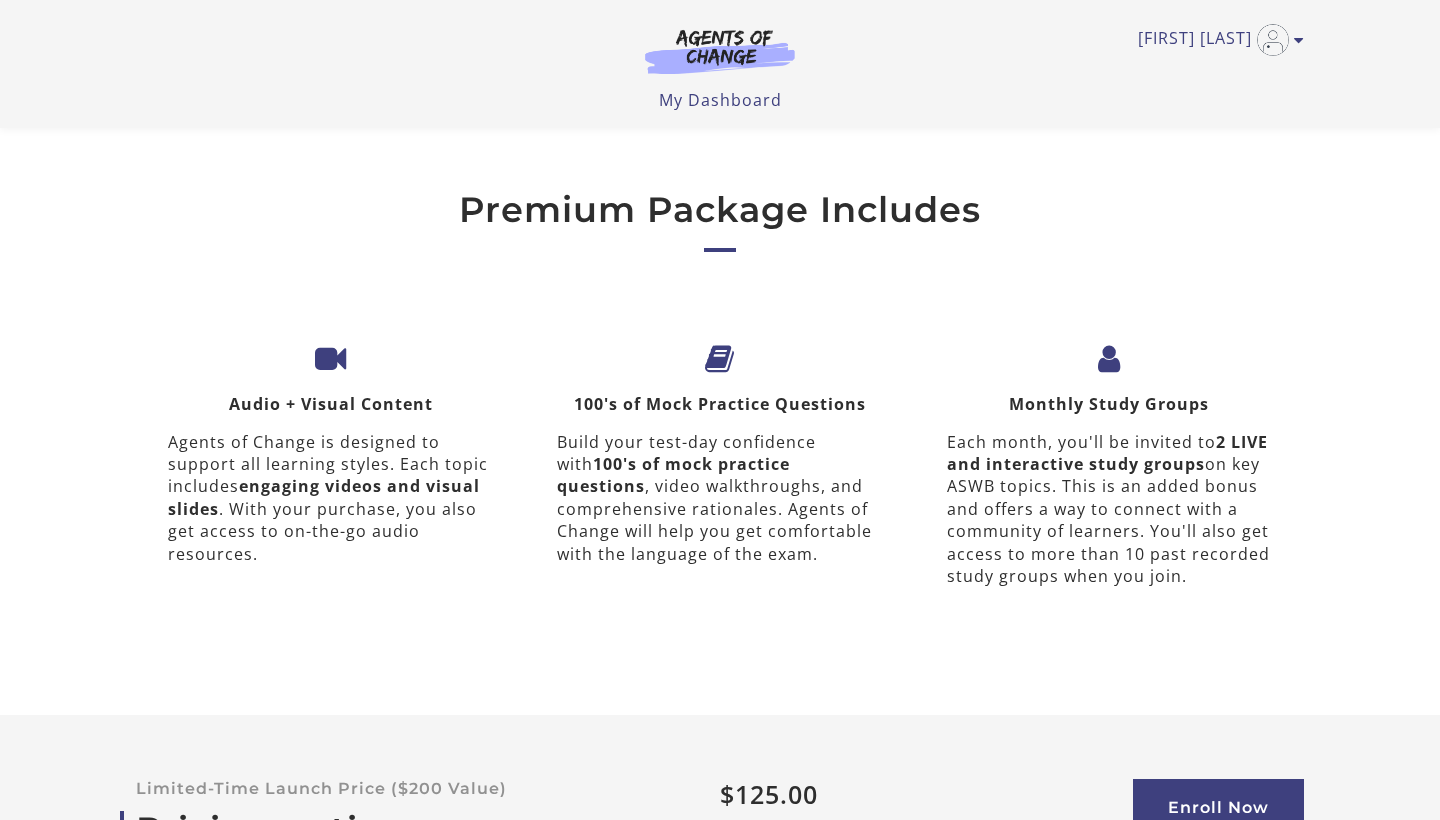 click on "2 LIVE and interactive study groups" at bounding box center (1107, 453) 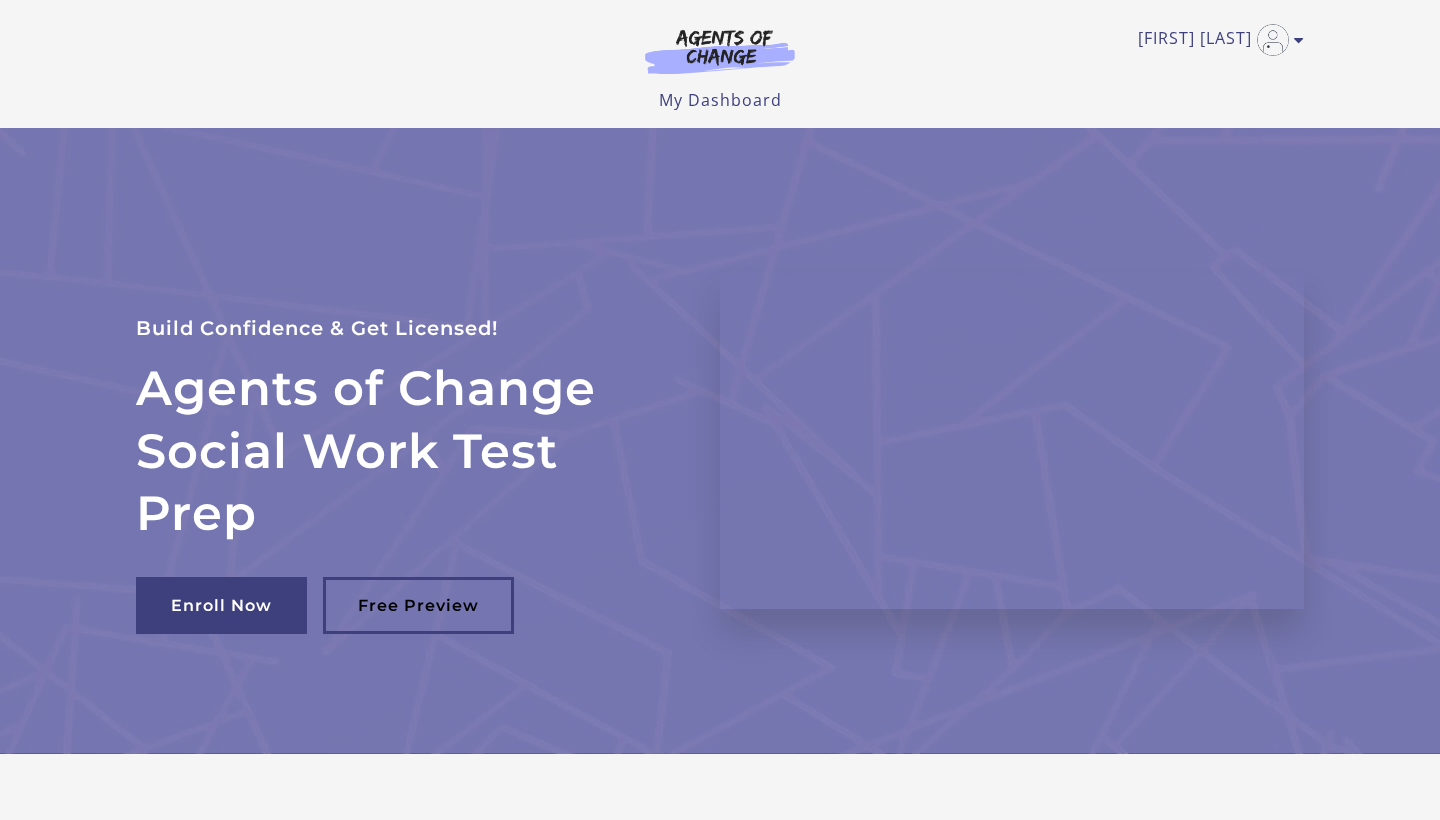 scroll, scrollTop: 0, scrollLeft: 0, axis: both 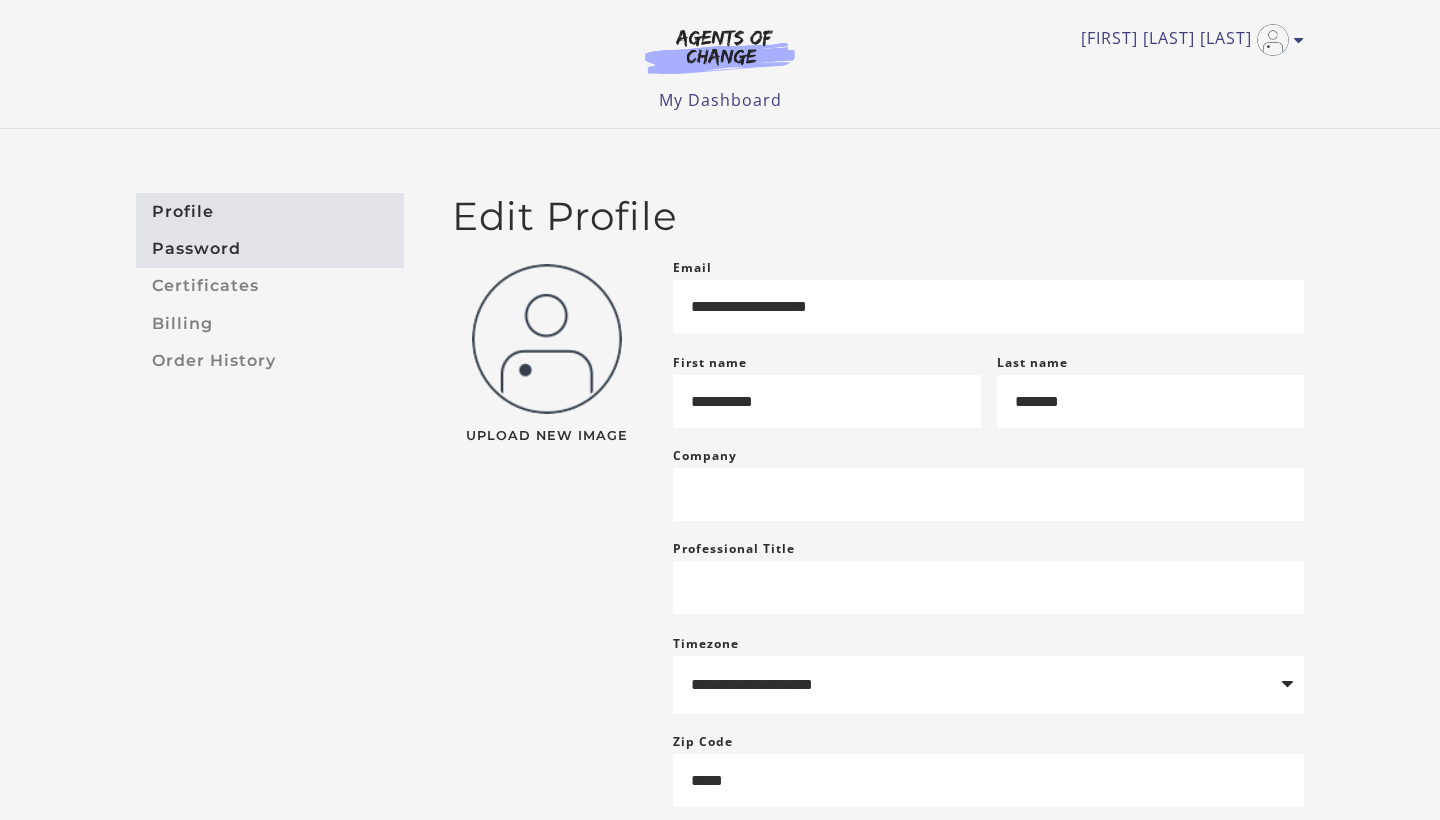 click on "Password" at bounding box center (270, 248) 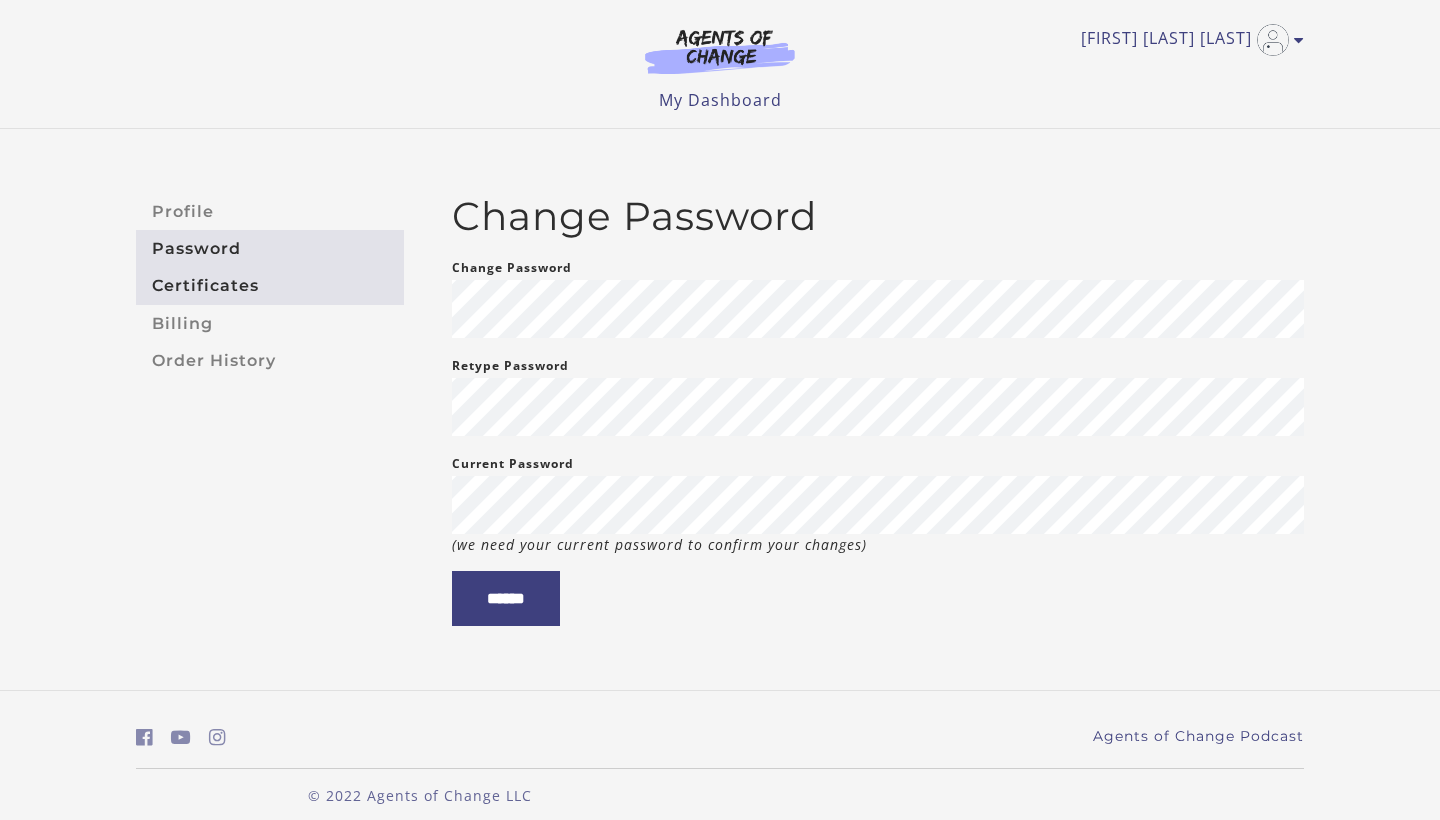 scroll, scrollTop: 0, scrollLeft: 0, axis: both 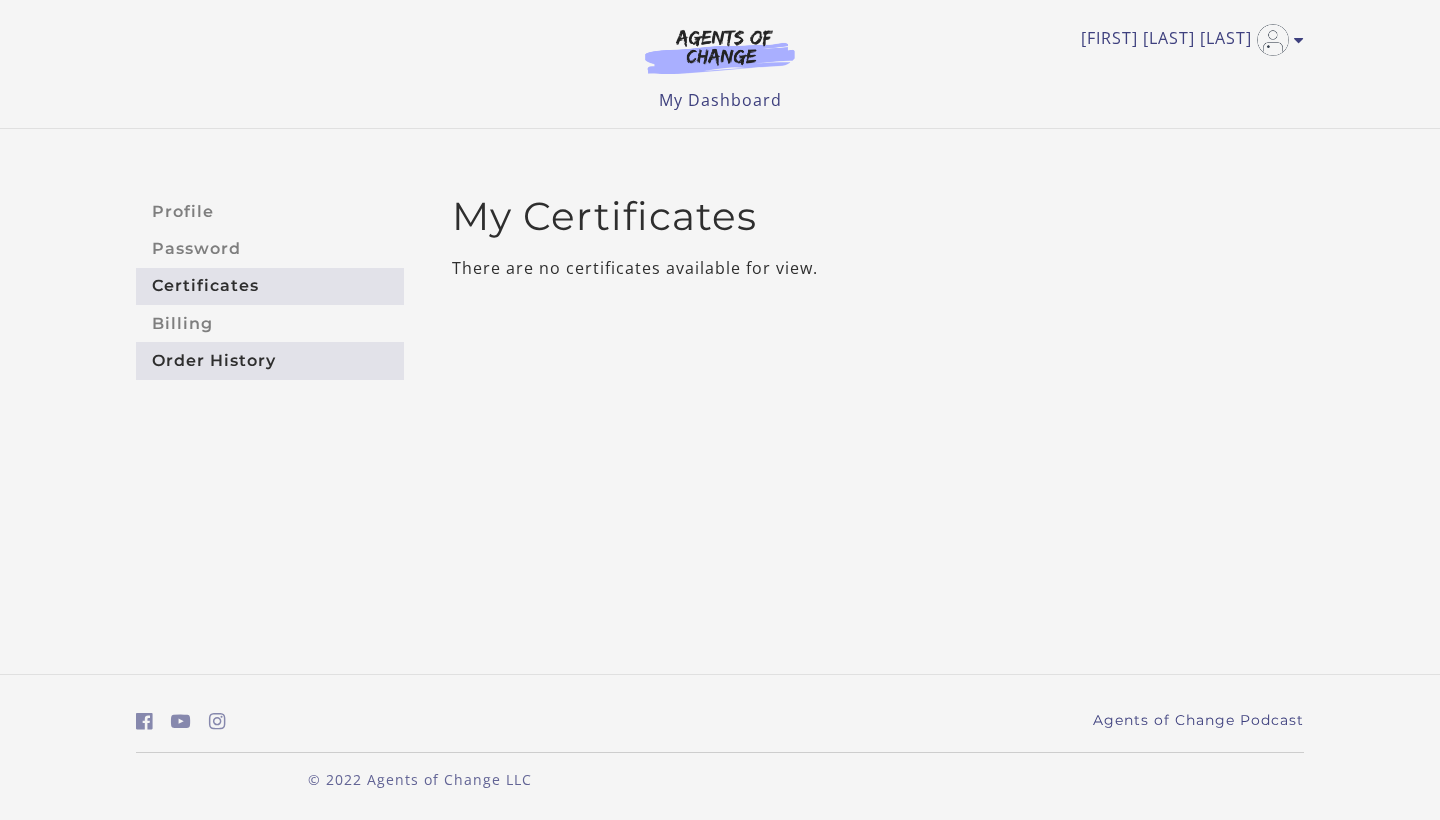 click on "Order History" at bounding box center (270, 360) 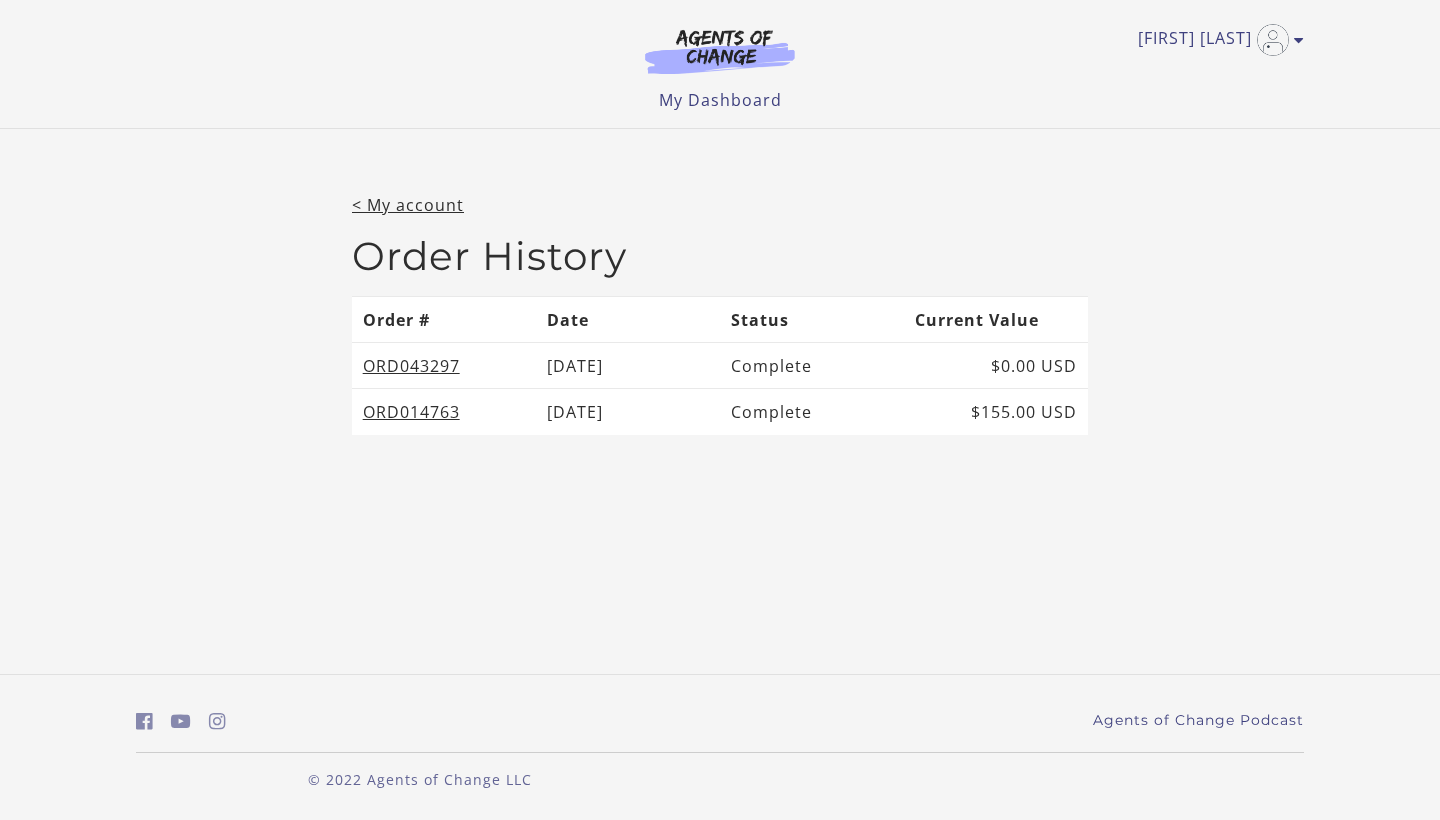 scroll, scrollTop: 0, scrollLeft: 0, axis: both 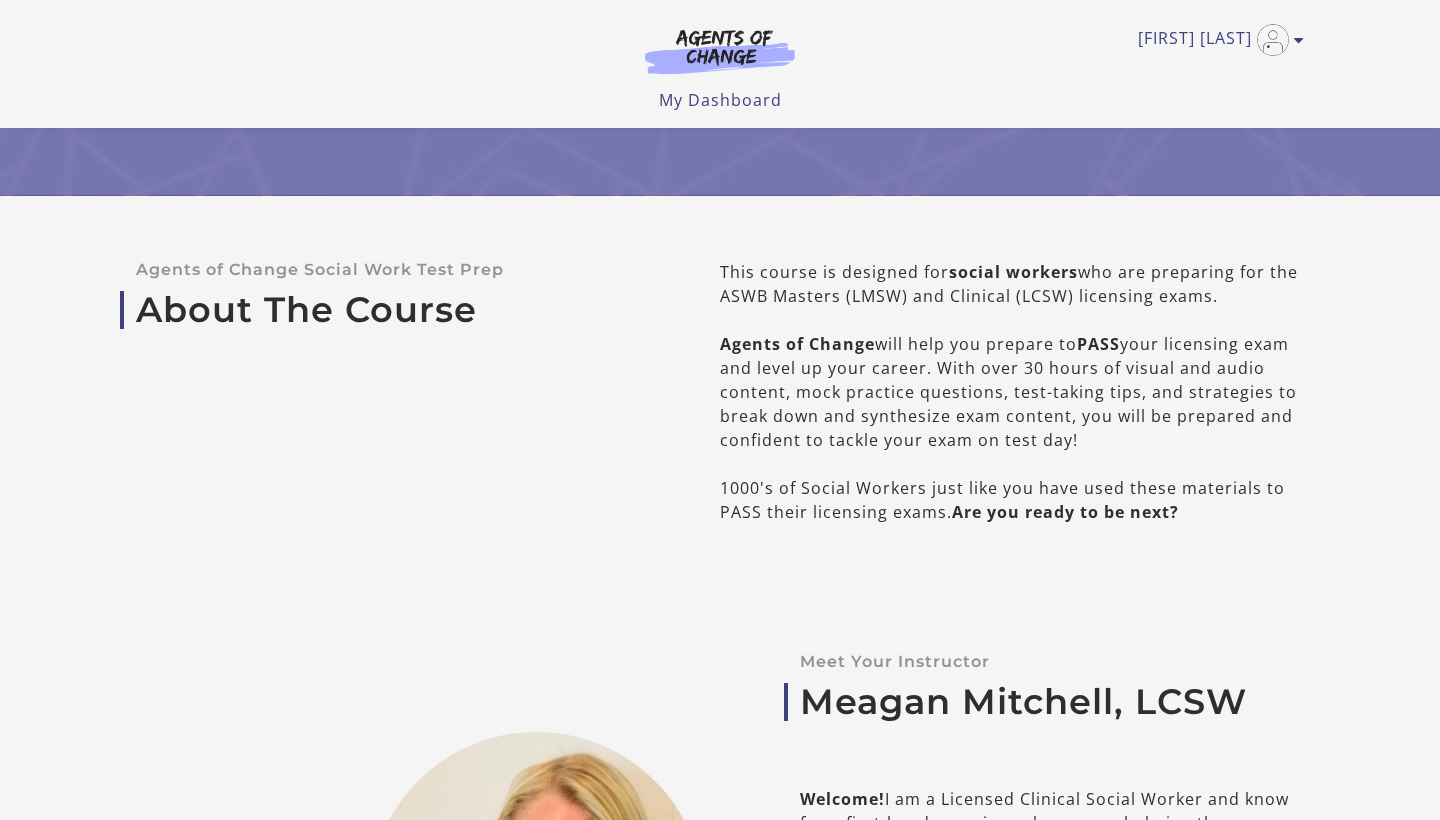 click on "This course is designed for  social workers  who are preparing for the ASWB Masters (LMSW) and Clinical (LCSW) licensing exams.
Agents of Change  will help you prepare to  PASS  your licensing exam and level up your career. With over 30 hours of visual and audio content, mock practice questions, test-taking tips, and strategies to break down and synthesize exam content, you will be prepared and confident to tackle your exam on test day!
1000's of Social Workers just like you have used these materials to PASS their licensing exams.   Are you ready to be next?" at bounding box center [1012, 392] 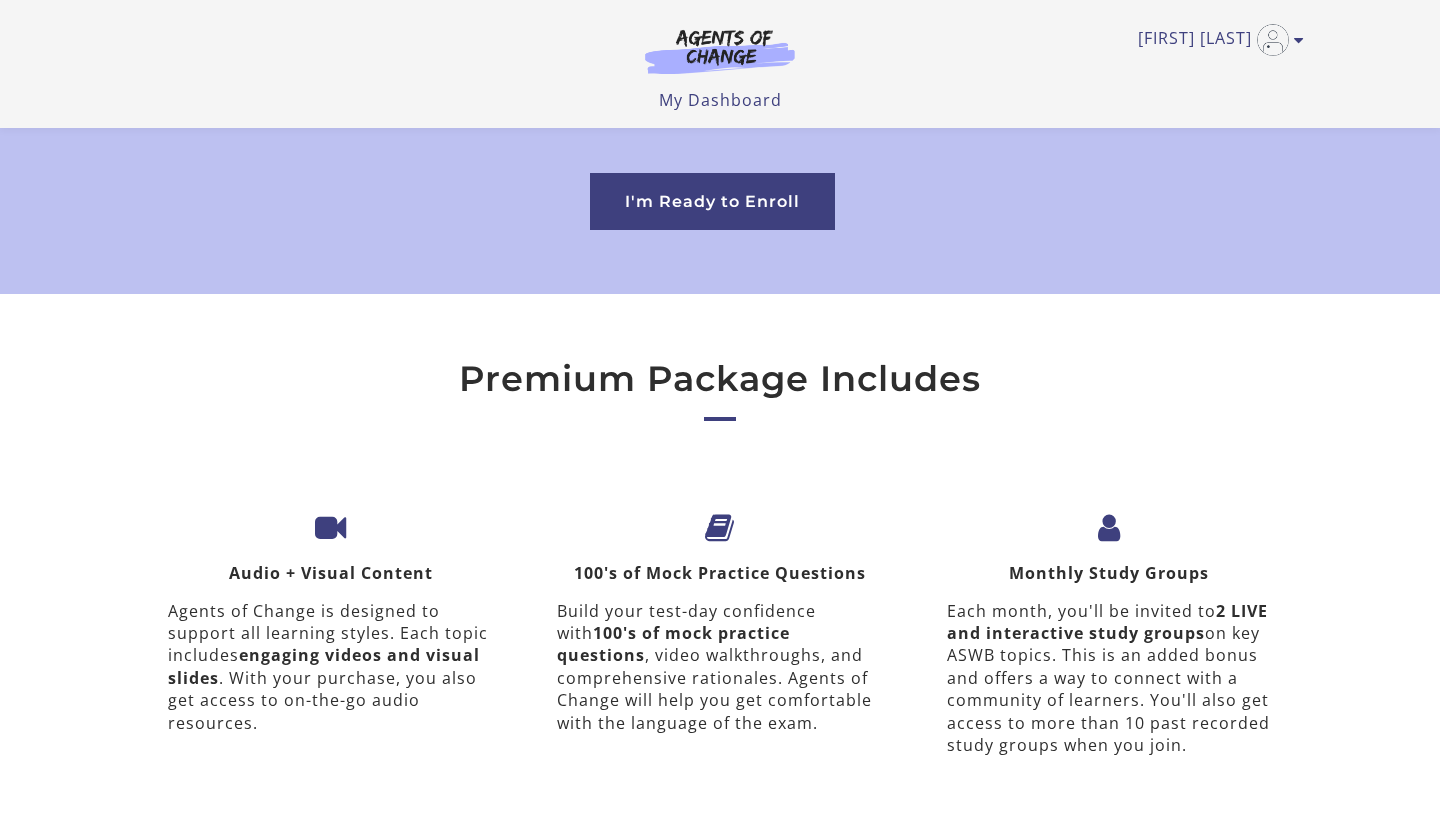 scroll, scrollTop: 5915, scrollLeft: 0, axis: vertical 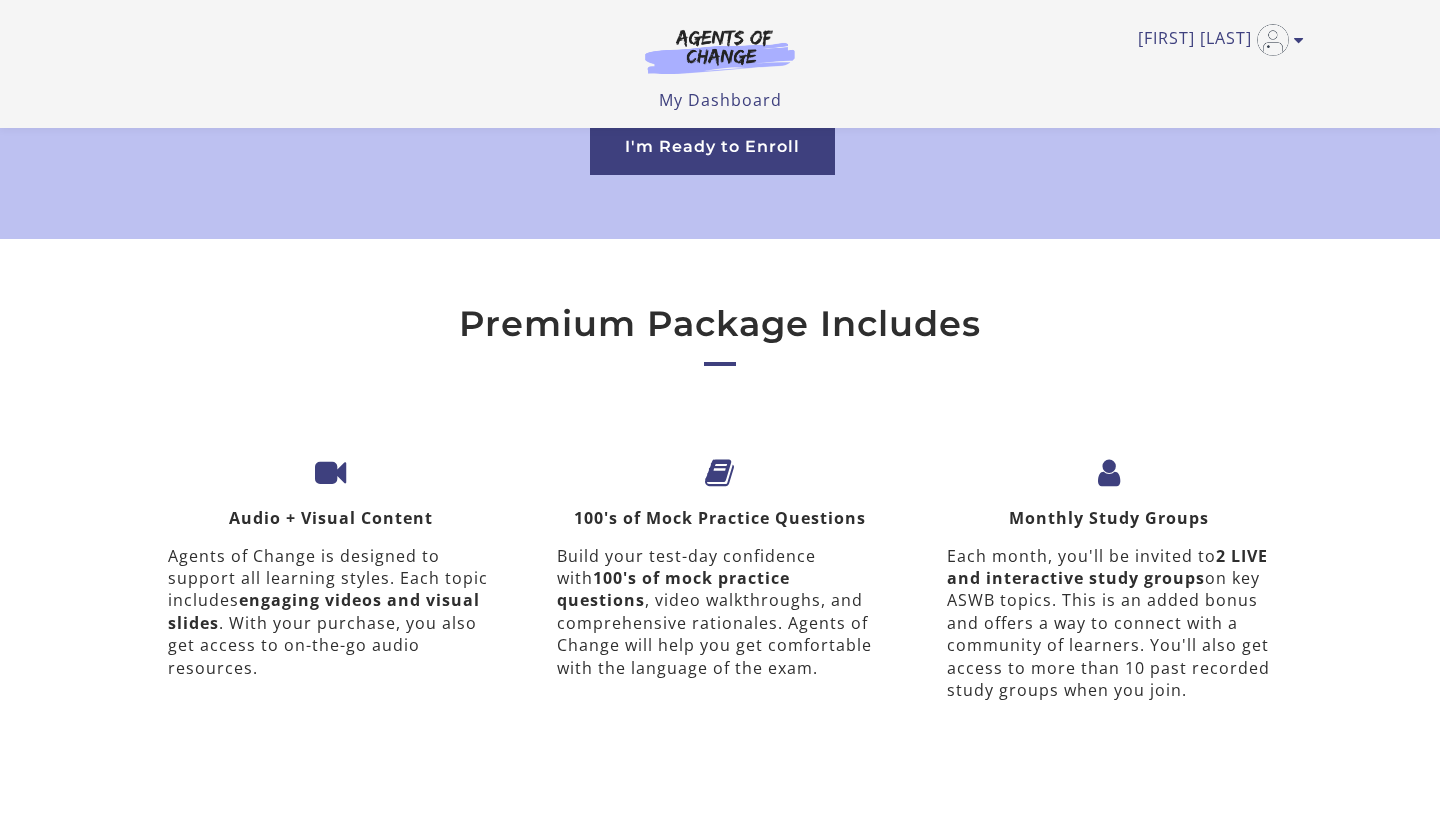click on "Monthly Study Groups
Each month, you'll be invited to  2 LIVE and interactive study groups  on key ASWB topics. This is an added bonus and offers a way to connect with a community of learners.  You'll also get access to more than 10 past recorded study groups when you join." at bounding box center [1109, 587] 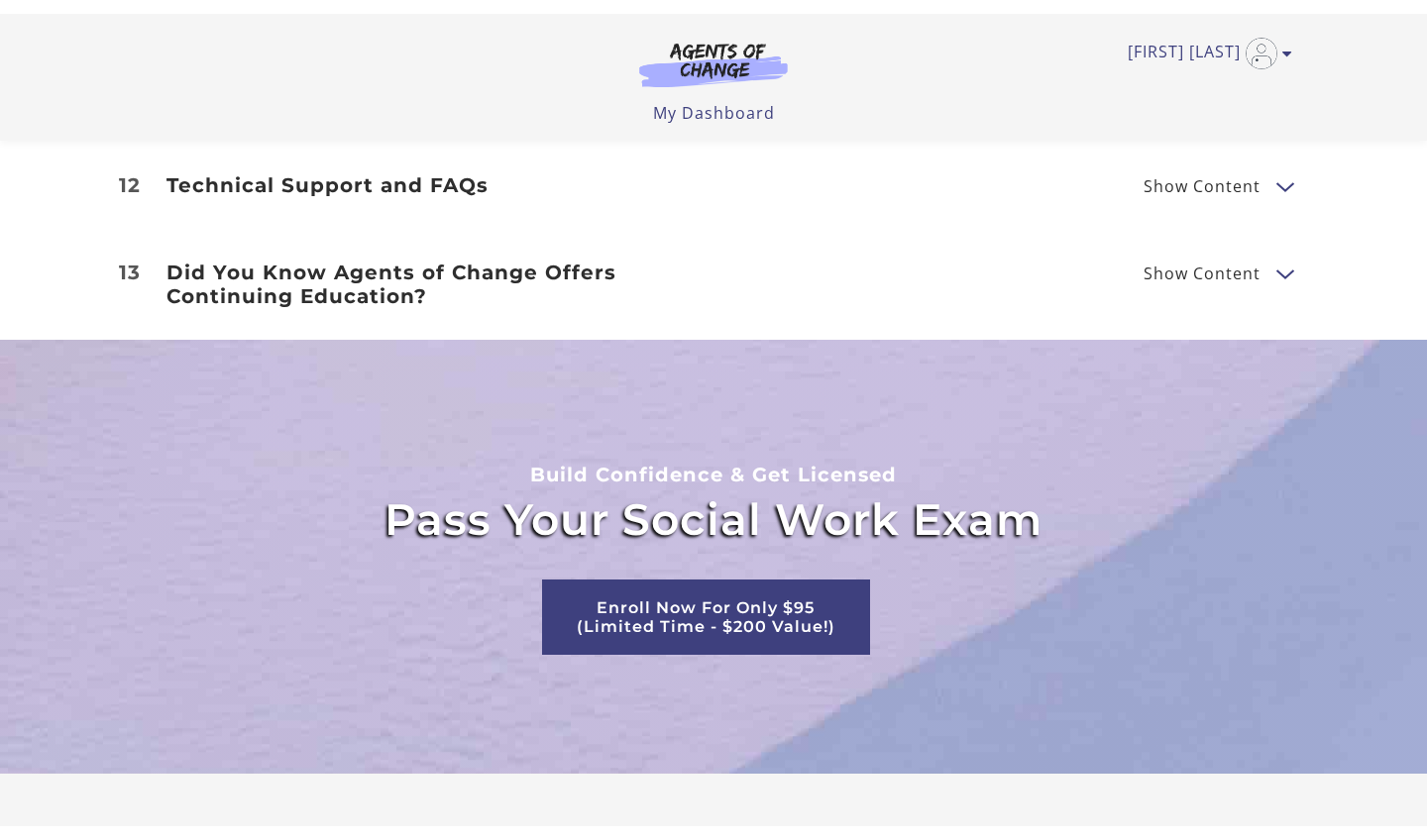 scroll, scrollTop: 3444, scrollLeft: 0, axis: vertical 